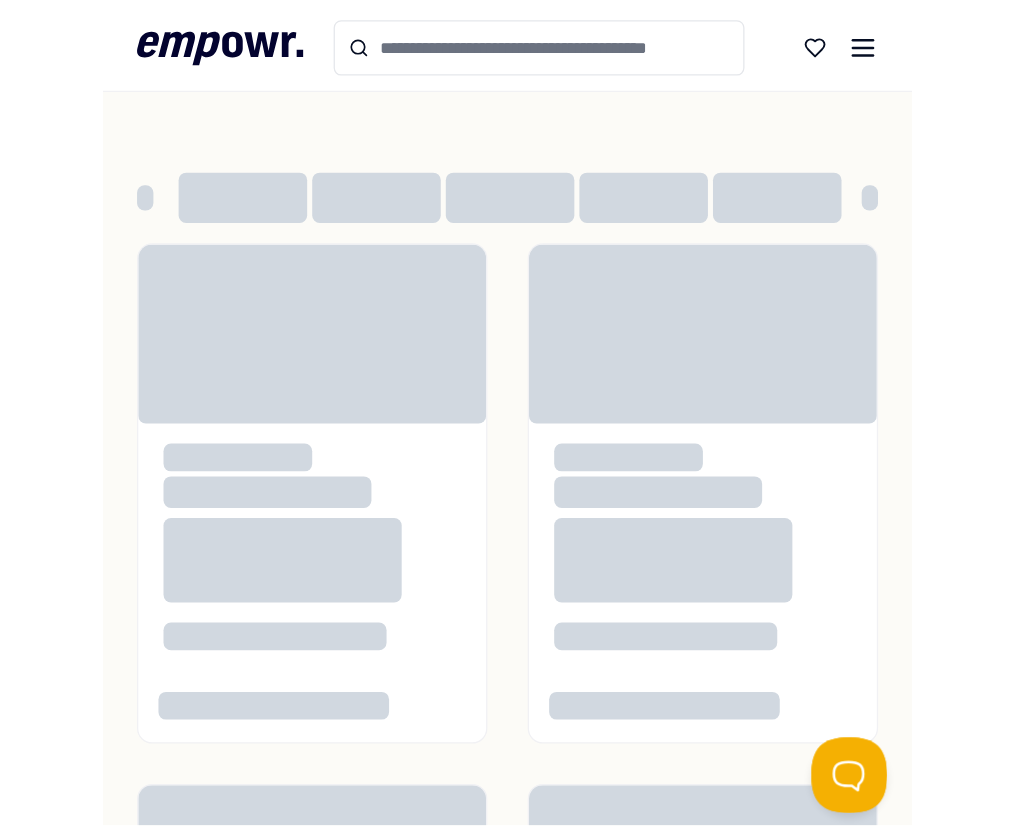 scroll, scrollTop: 0, scrollLeft: 0, axis: both 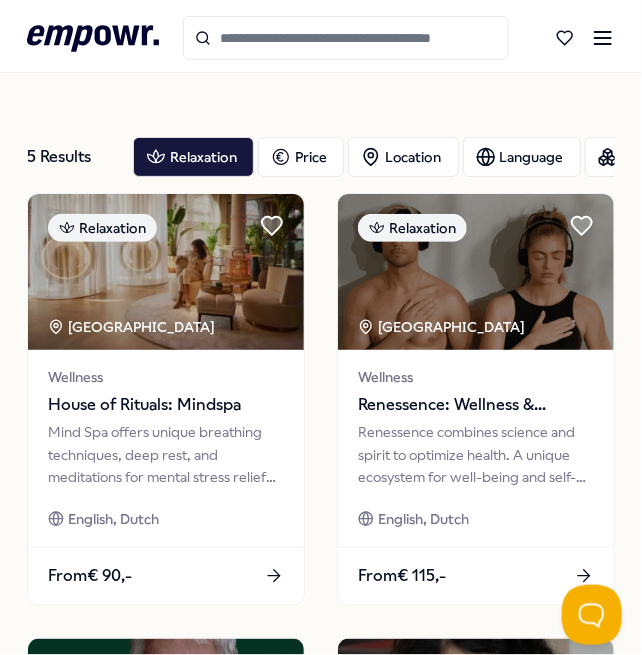 click 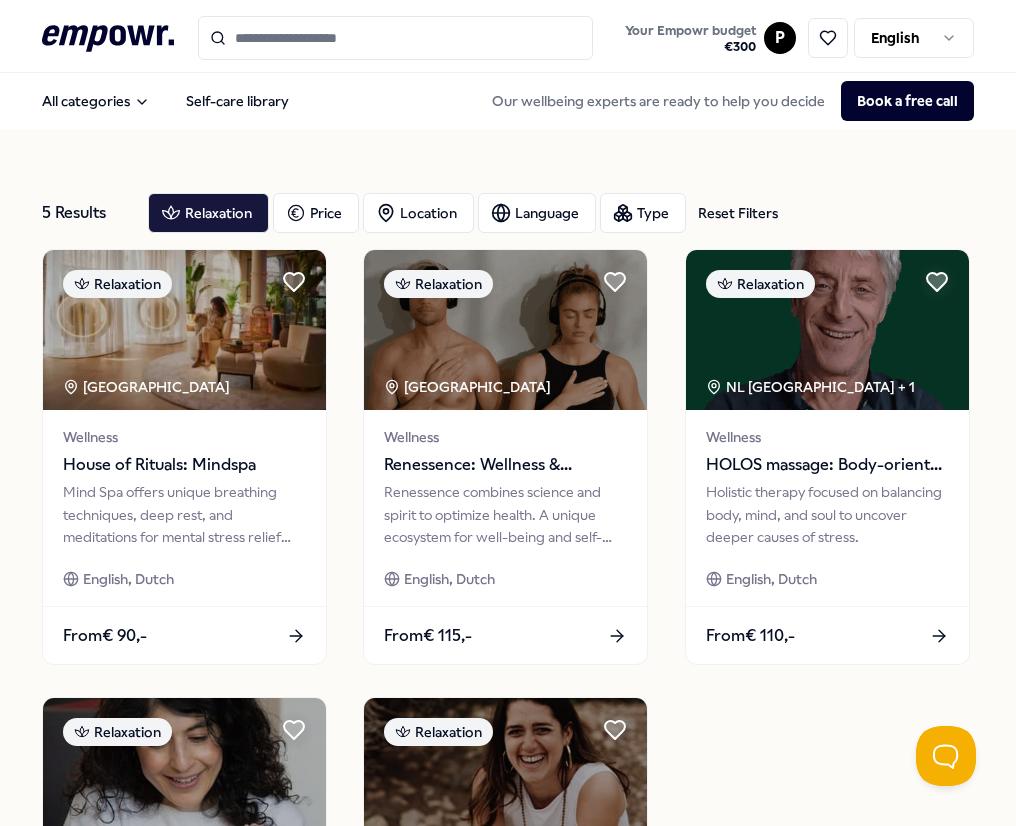 click on ".empowr-logo_svg__cls-1{fill:#03032f} Your Empowr budget € 300 P English All categories   Self-care library Our wellbeing experts are ready to help you decide Book a free call 5 Results Reset Filters Relaxation Price Location Language Type Reset Filters Relaxation [GEOGRAPHIC_DATA] Region   Wellness House of Rituals: Mindspa Mind Spa offers unique breathing techniques, deep rest, and meditations for
mental stress relief and relaxation. English, Dutch From  € 90,- Relaxation [GEOGRAPHIC_DATA] Region   Wellness Renessence: Wellness & Mindfulness Renessence combines science and spirit to optimize health. A unique ecosystem
for well-being and self-care. English, Dutch From  € 115,- Relaxation NL East Region   + 1 Wellness HOLOS massage: Body-oriented therapy Holistic therapy focused on balancing body, mind, and soul to uncover deeper
causes of stress. English, Dutch From  € 110,- Relaxation [GEOGRAPHIC_DATA]   Wellness The House of Balance: Baby massage at home Dutch From  € 130,- Relaxation [GEOGRAPHIC_DATA]" at bounding box center [508, 413] 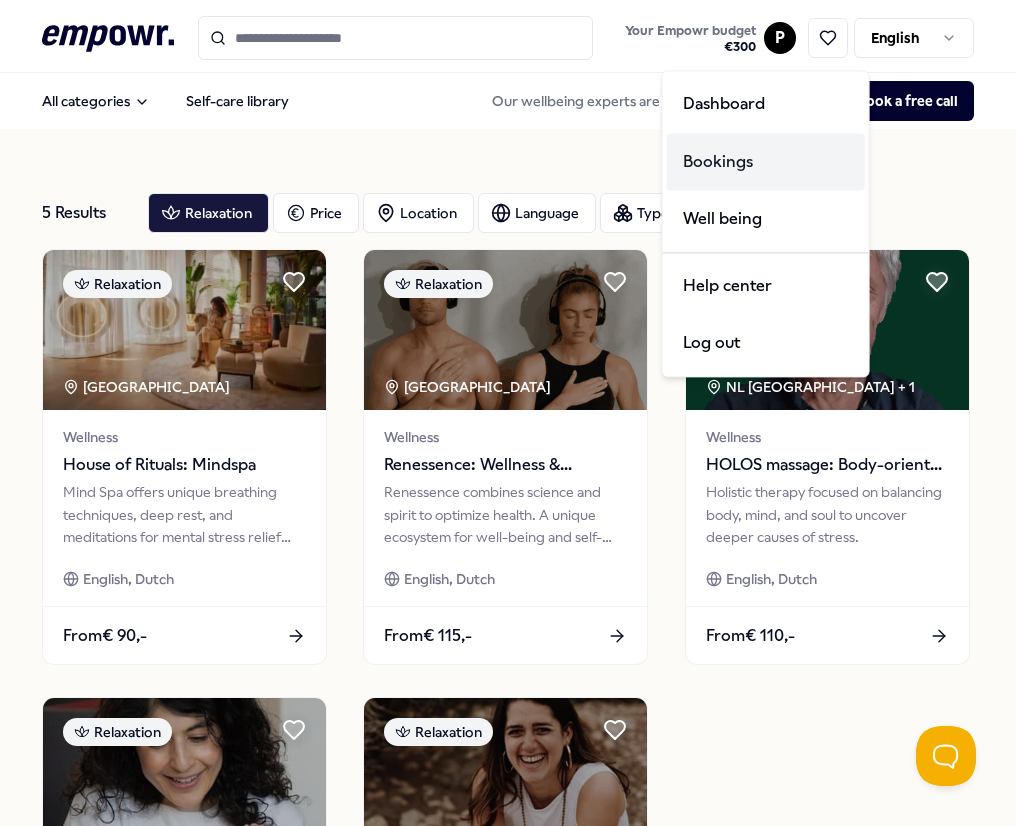 click on "Bookings" at bounding box center [766, 162] 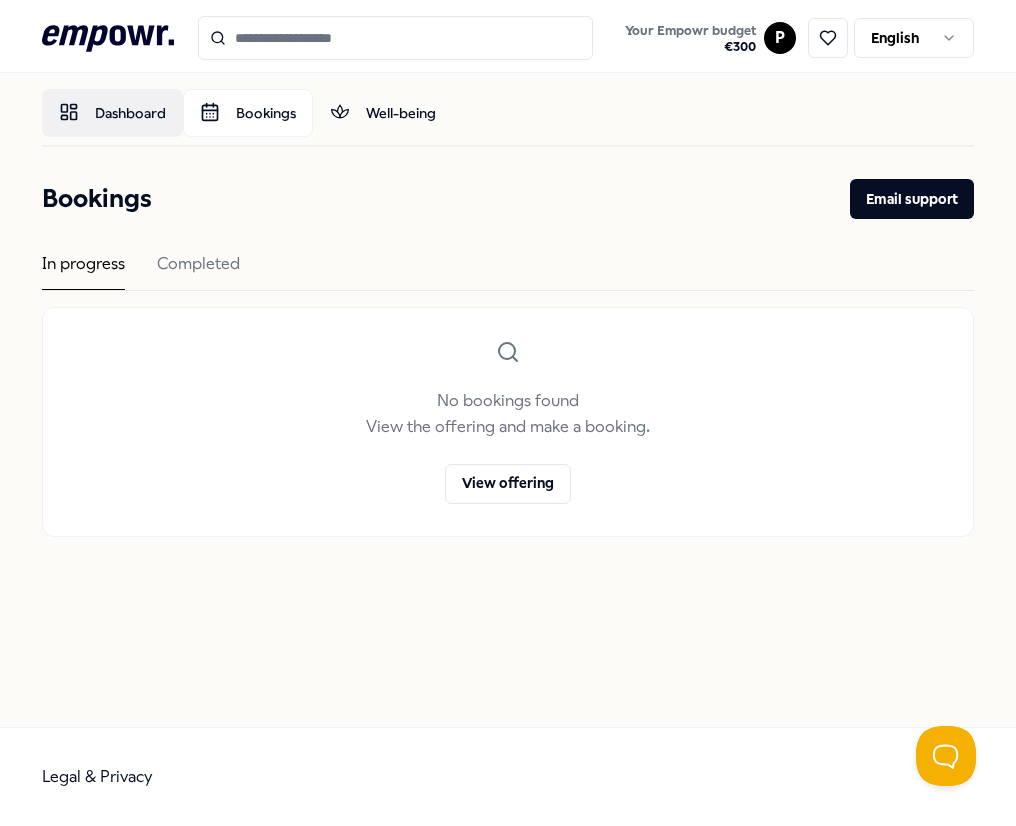 click on "Dashboard" at bounding box center (112, 113) 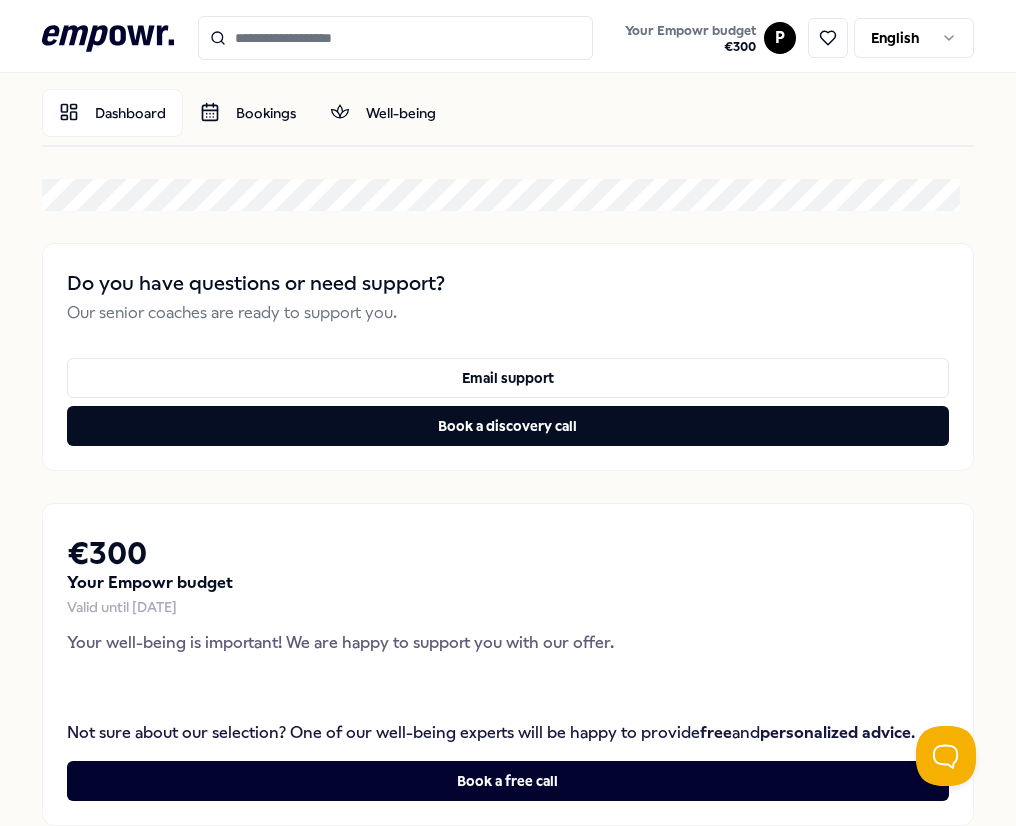 click on ".empowr-logo_svg__cls-1{fill:#03032f} Your Empowr budget € 300 P English [PERSON_NAME] Dashboard Bookings Well-being Do you have questions or need support? Our senior coaches are ready to support you. Email support Book a discovery call € 300 Your Empowr budget Valid until [DATE] Your well-being is important! We are happy to support you with our offer. Not sure about our selection? One of our well-being experts will be happy to provide  free  and  personalized advice . Book a free call No bookings found View the offering and make a booking. View offering Legal & Privacy" at bounding box center (508, 413) 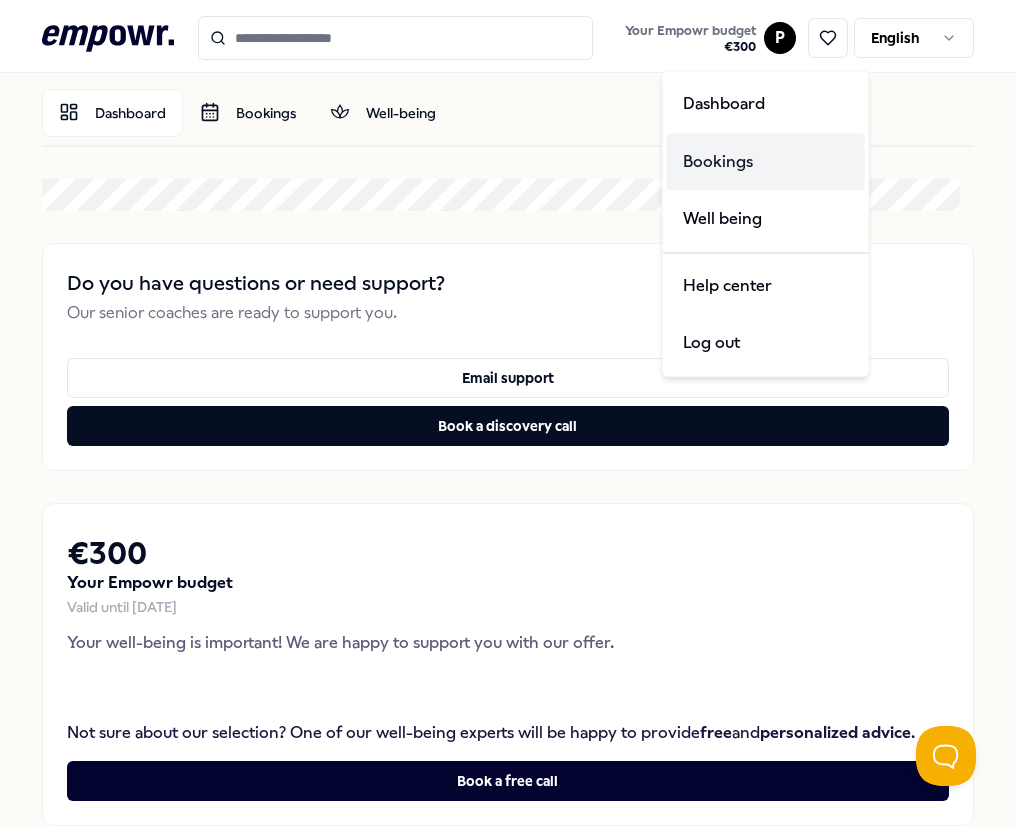click on "Bookings" at bounding box center [766, 162] 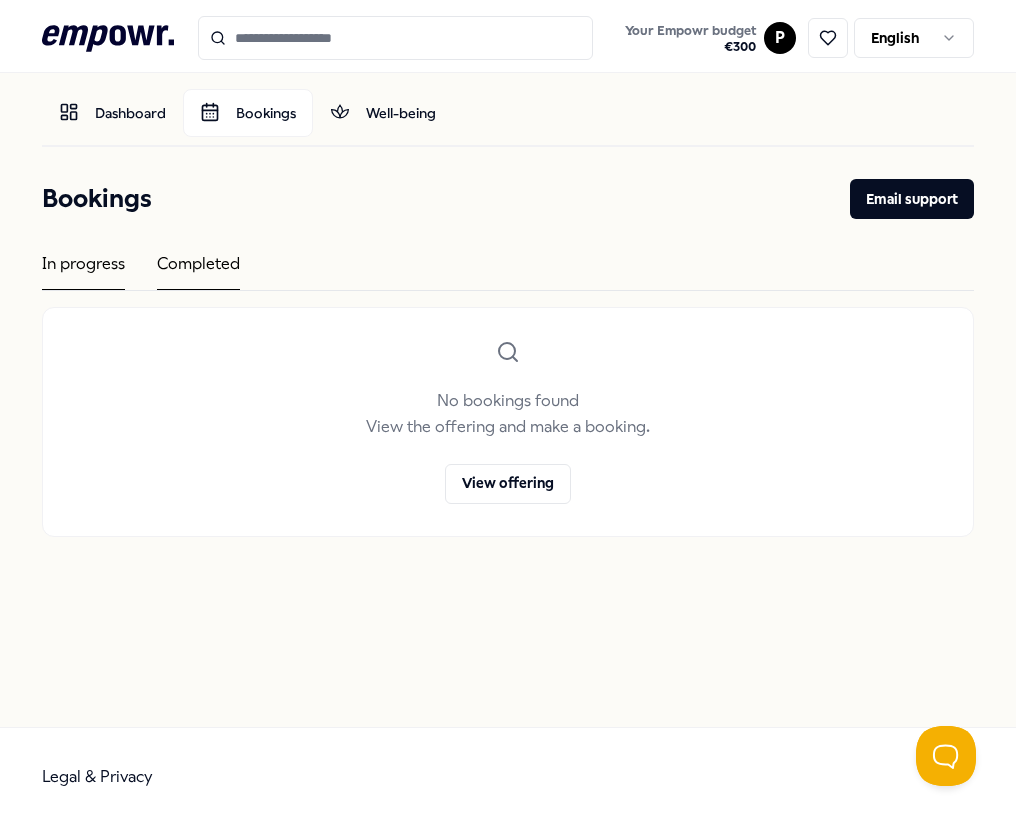 click on "Completed" at bounding box center (198, 270) 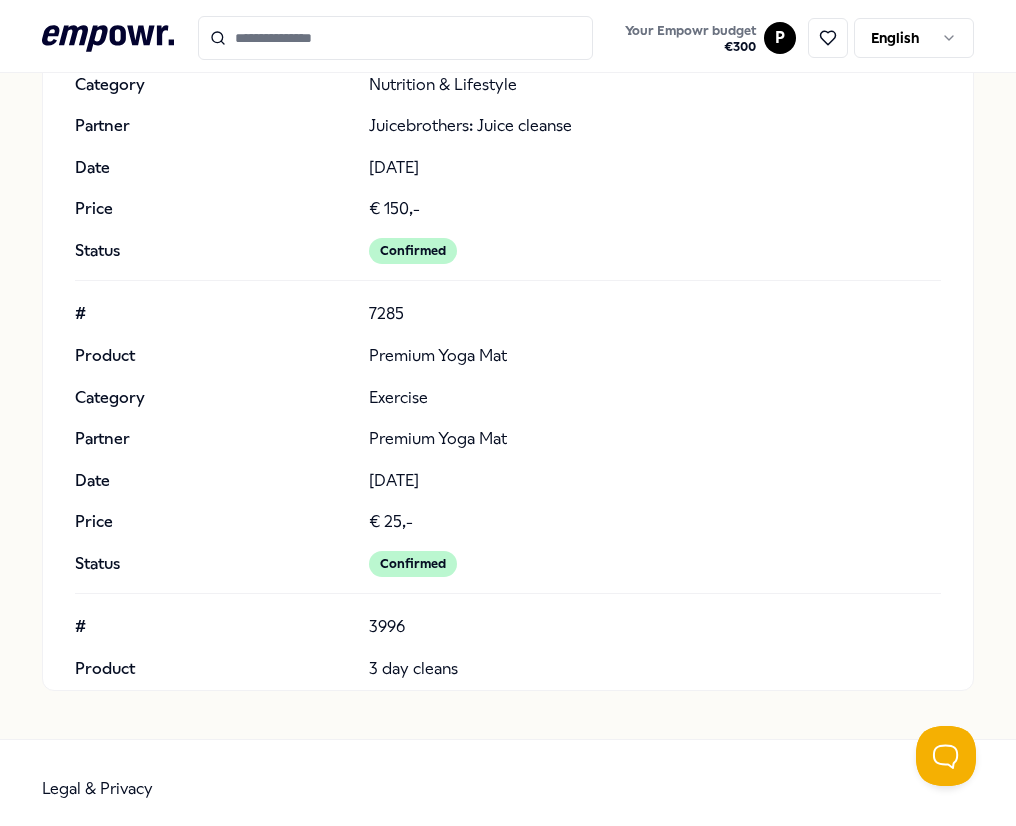 scroll, scrollTop: 368, scrollLeft: 0, axis: vertical 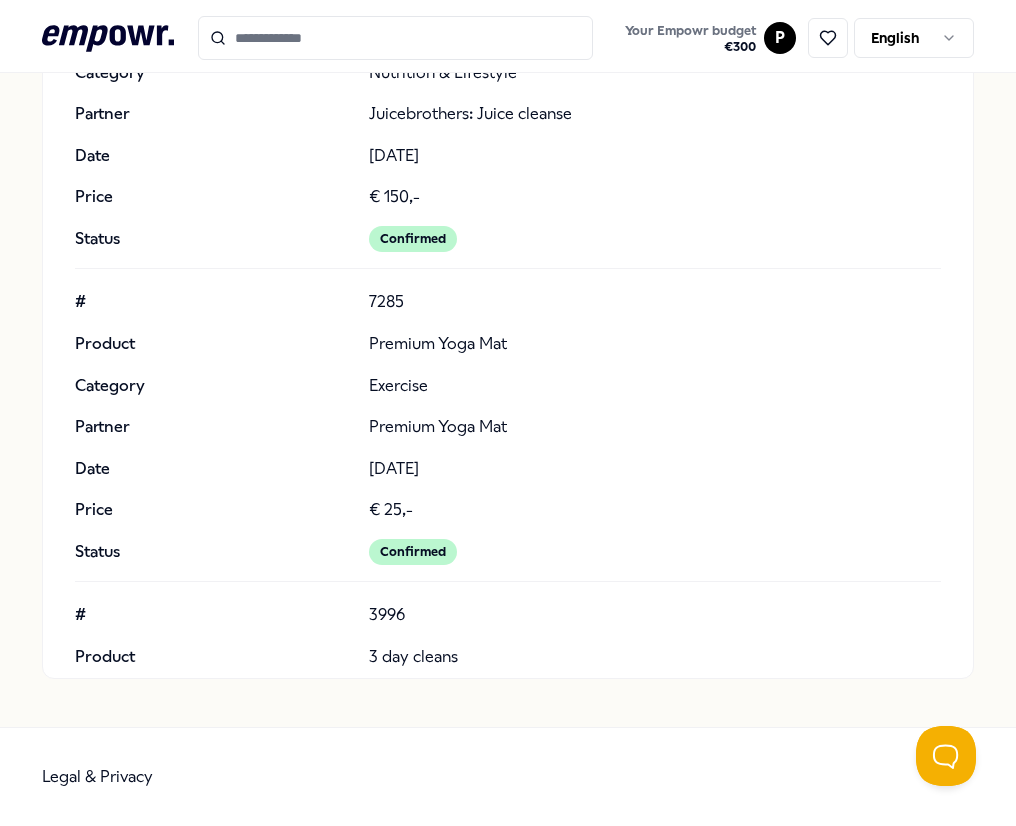 click 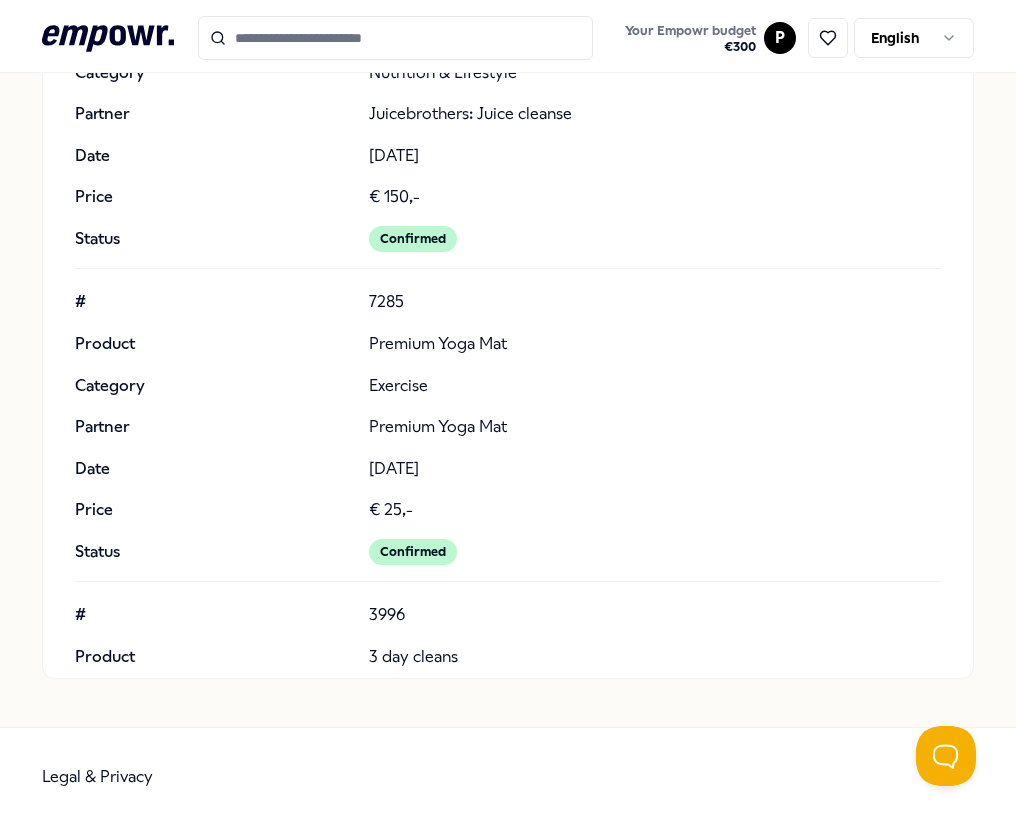 scroll, scrollTop: 128, scrollLeft: 0, axis: vertical 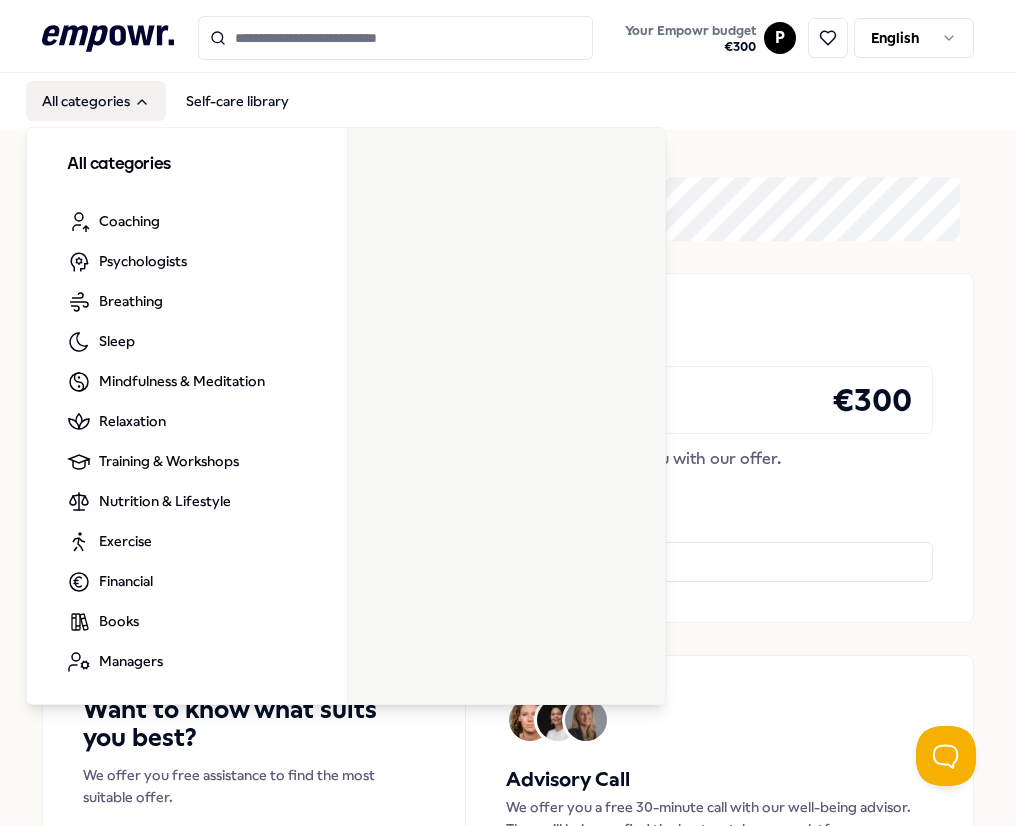 click on "All categories" at bounding box center [96, 101] 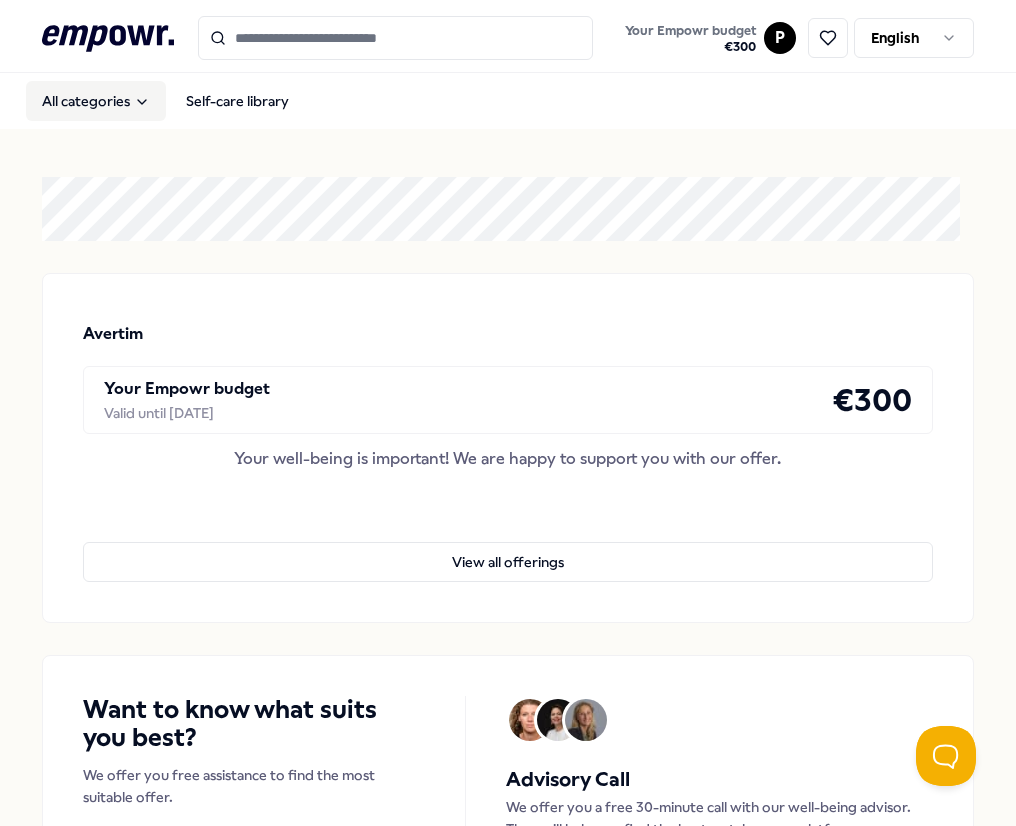click on "All categories" at bounding box center [96, 101] 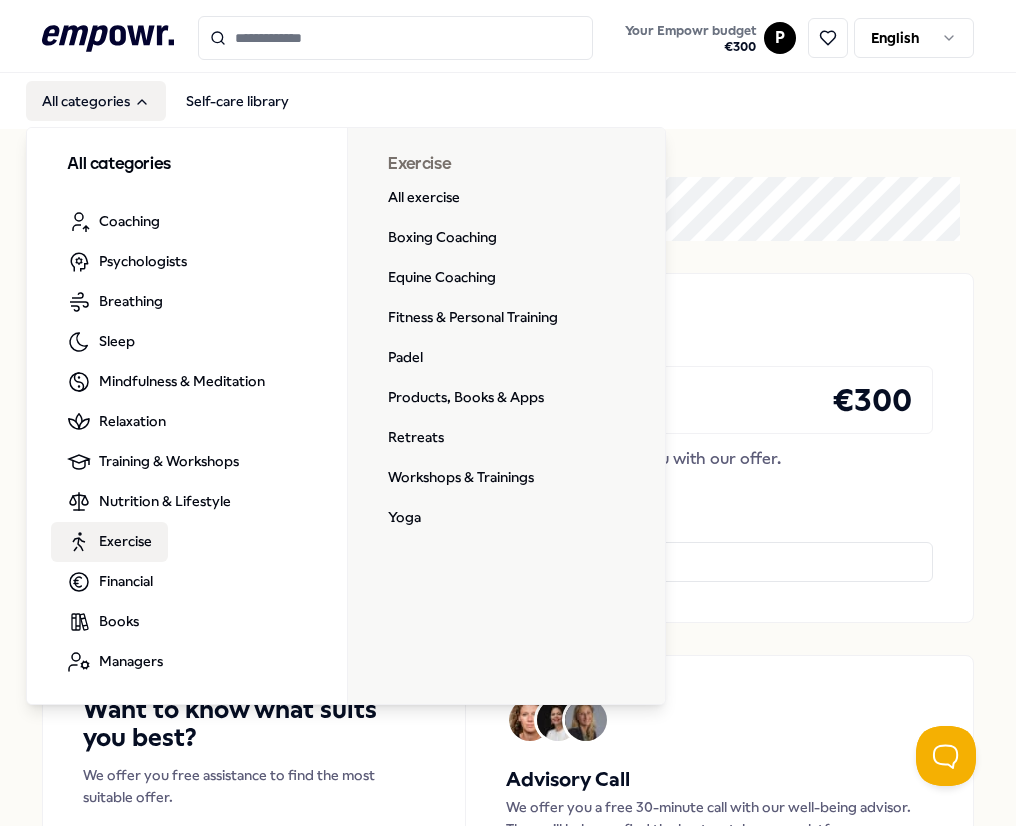 click on "Exercise" at bounding box center (125, 541) 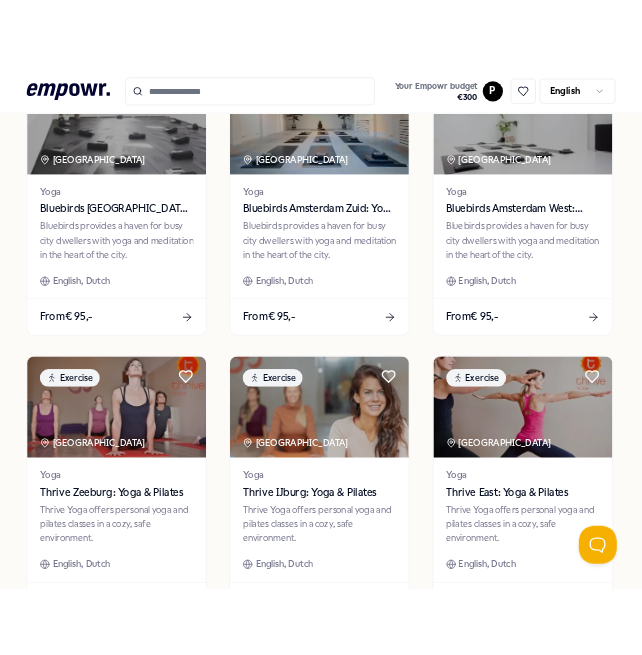 scroll, scrollTop: 0, scrollLeft: 0, axis: both 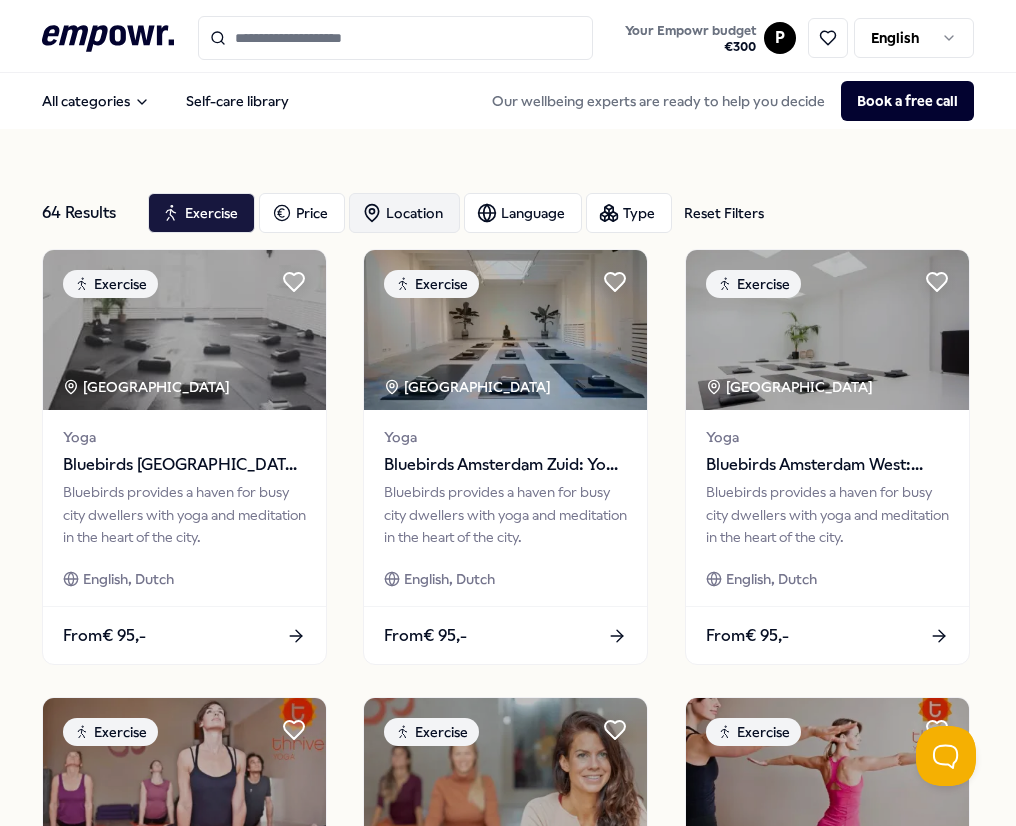 click on "Location" at bounding box center (404, 213) 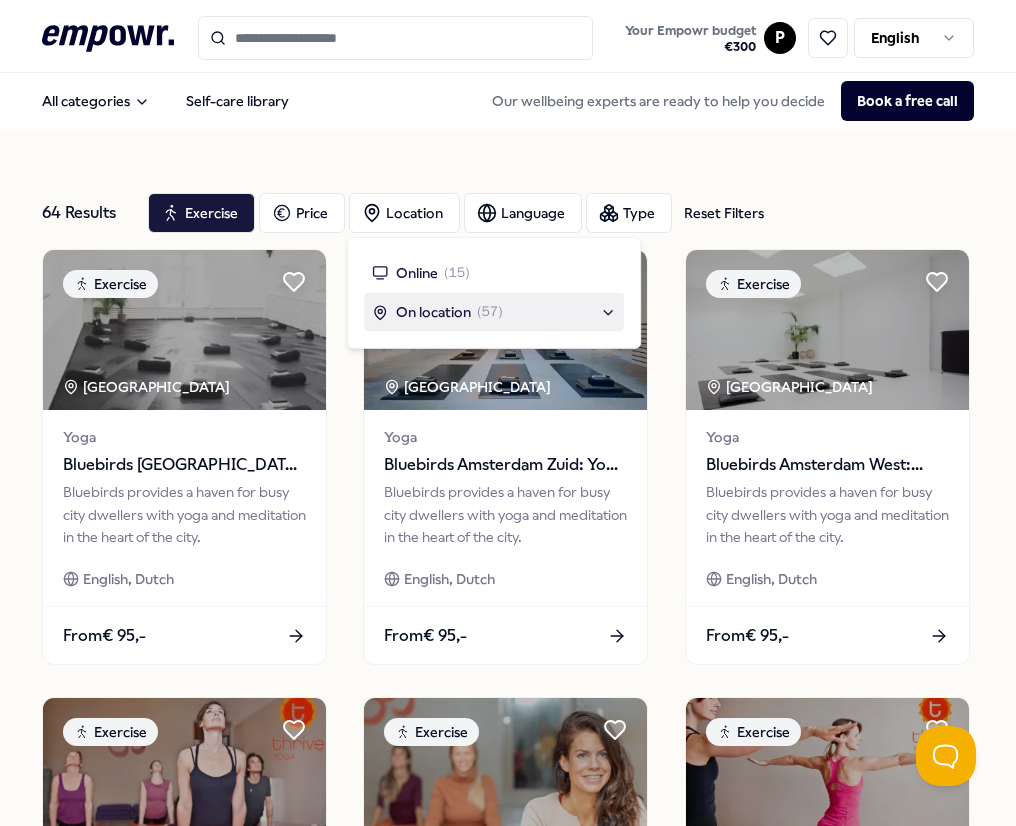 click on "On location ( 57 )" at bounding box center [494, 312] 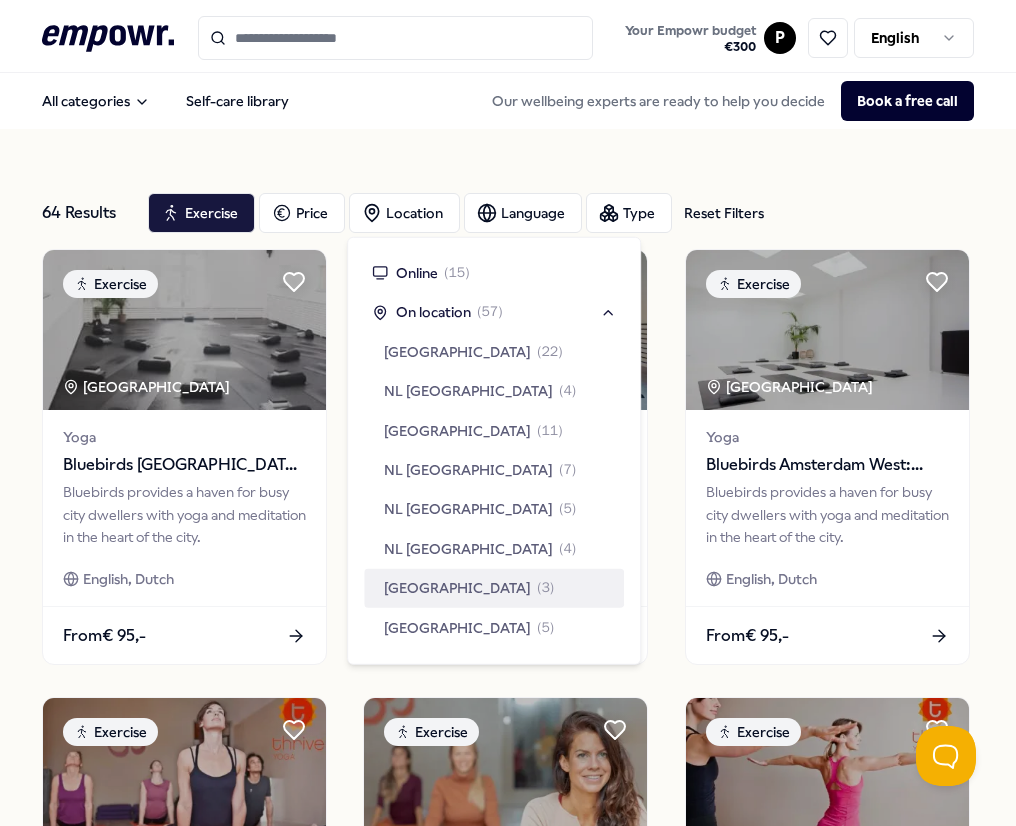 click on "[GEOGRAPHIC_DATA]" at bounding box center (457, 588) 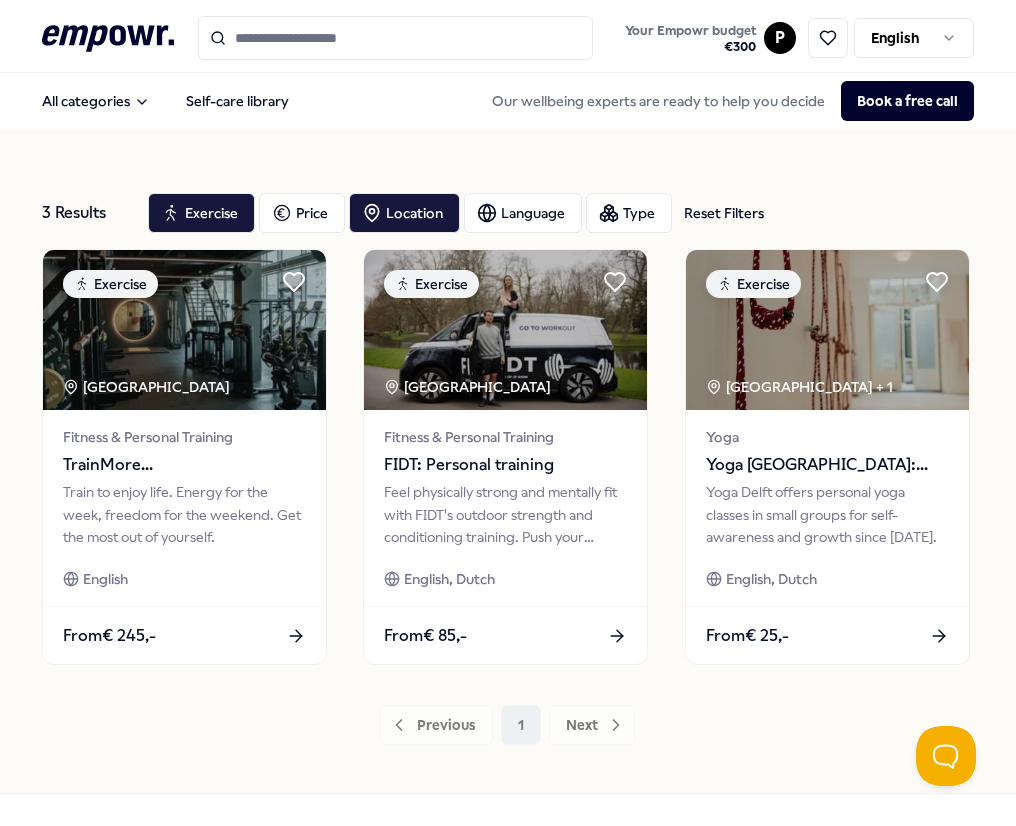 click on "Legal & Privacy" at bounding box center [507, 843] 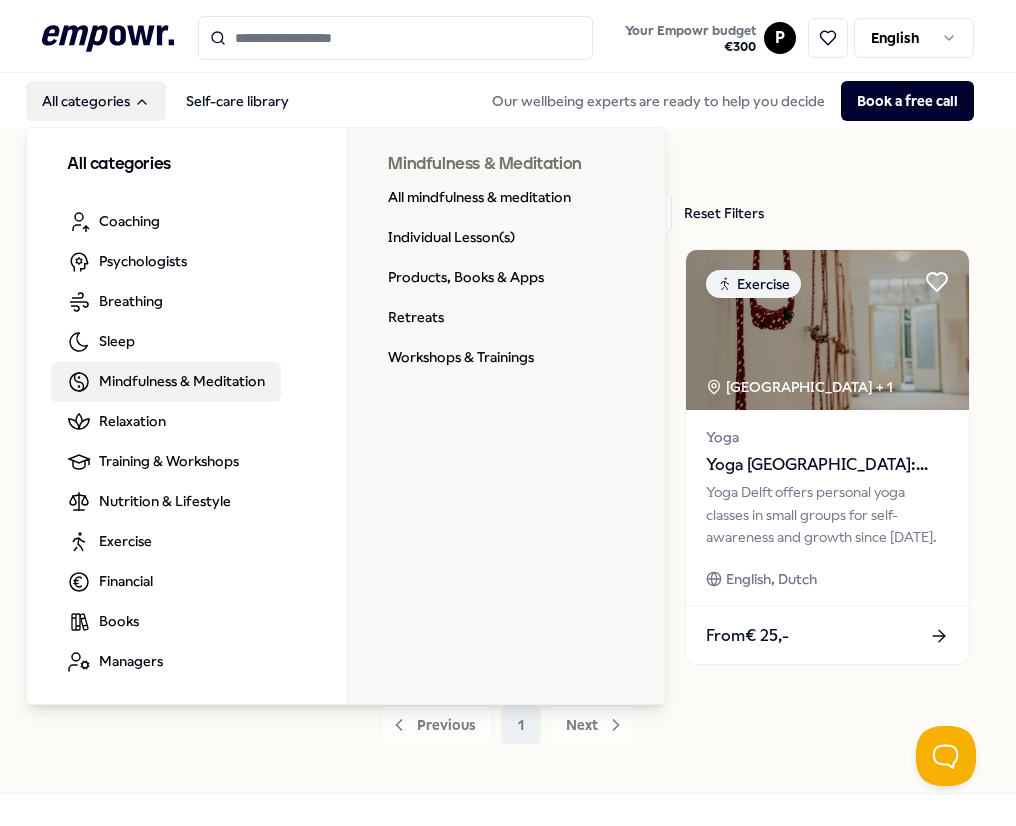 drag, startPoint x: 111, startPoint y: 106, endPoint x: 171, endPoint y: 369, distance: 269.7573 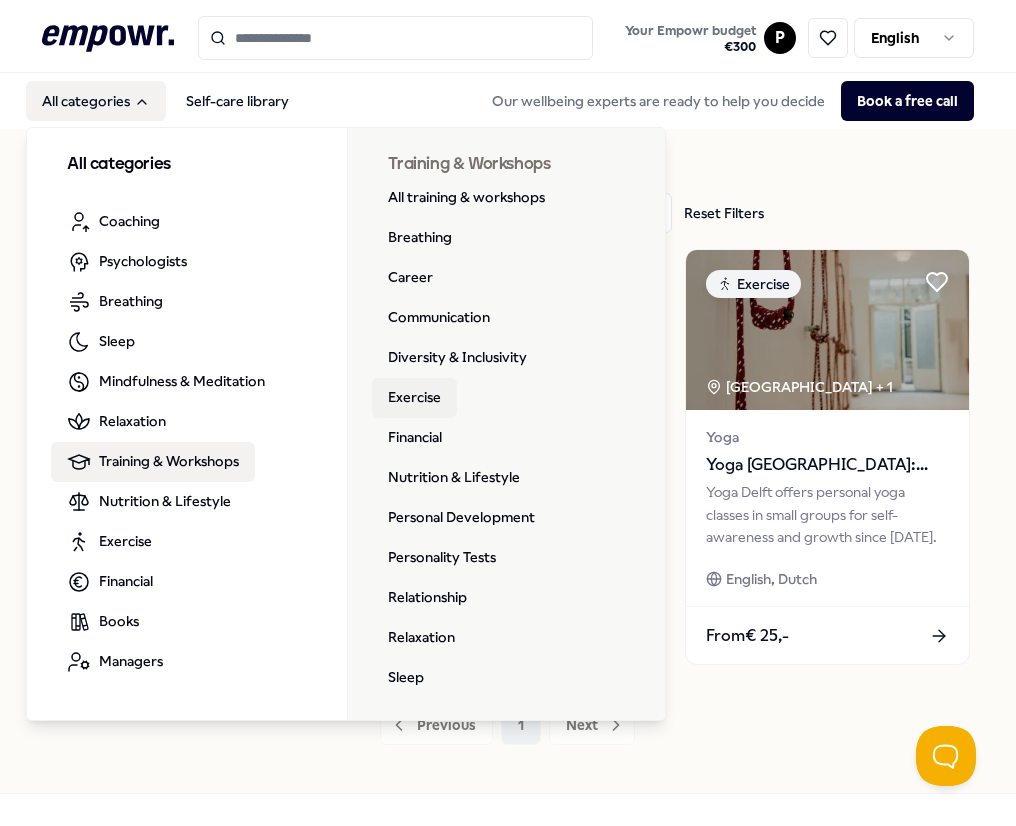 click on "Exercise" at bounding box center [414, 398] 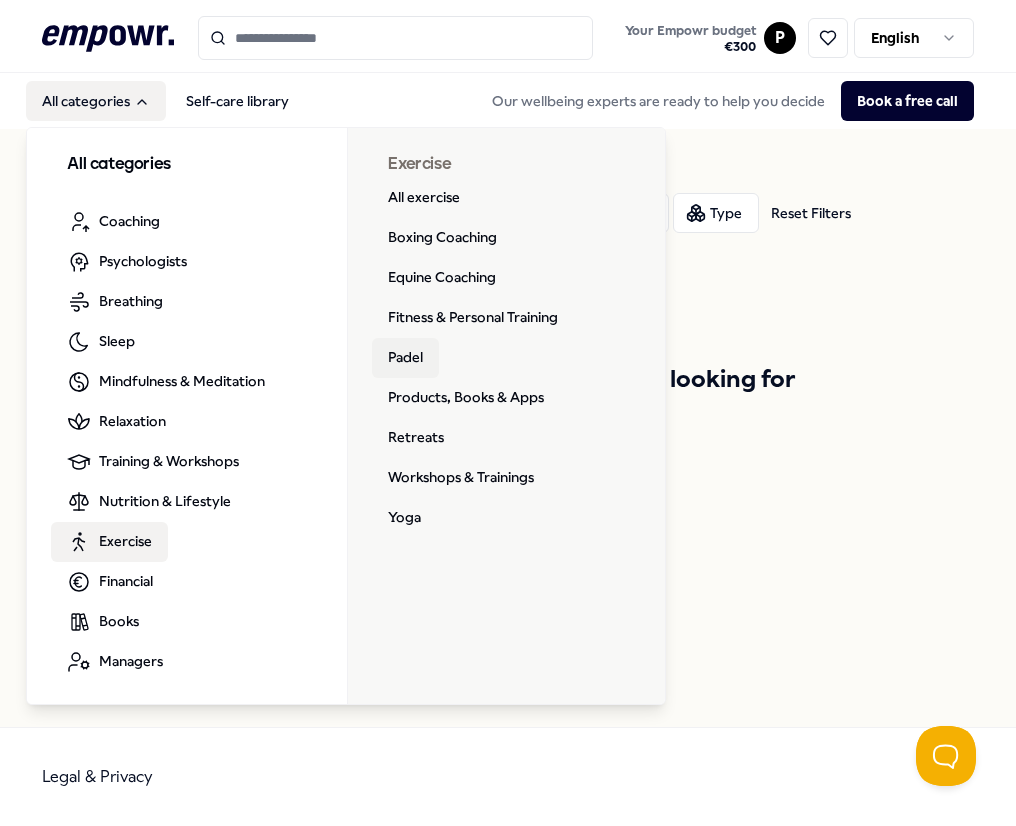 click on "Padel" at bounding box center [405, 358] 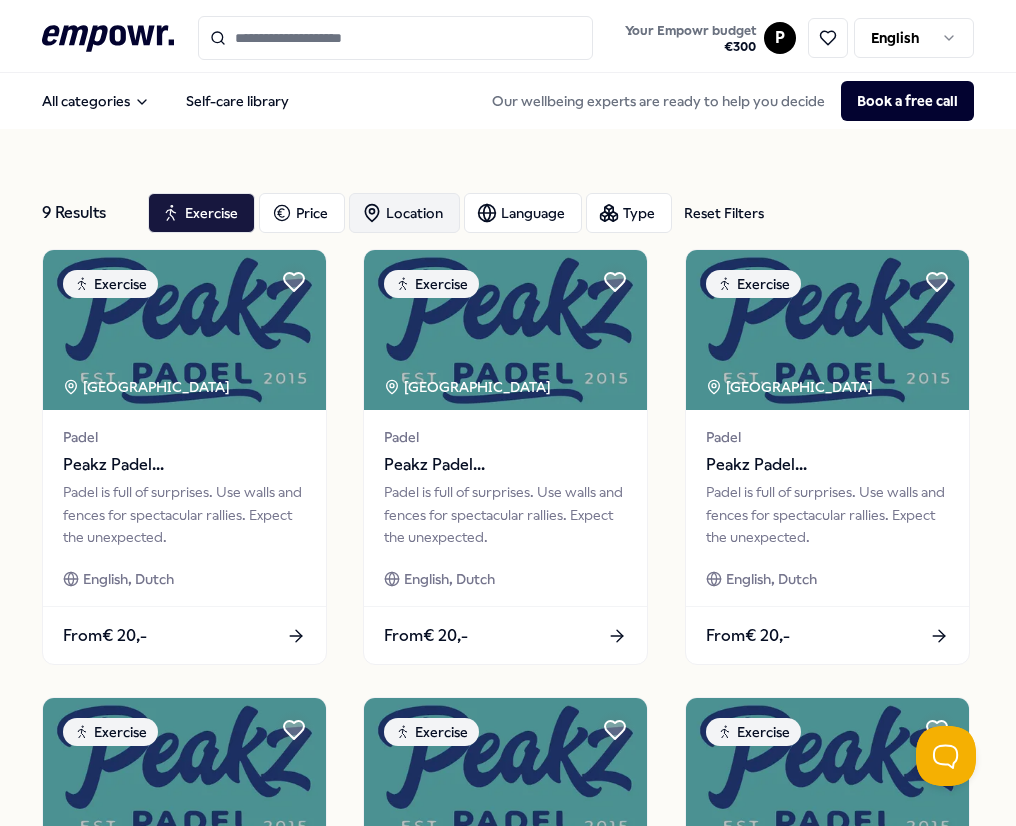 click on "Location" at bounding box center [404, 213] 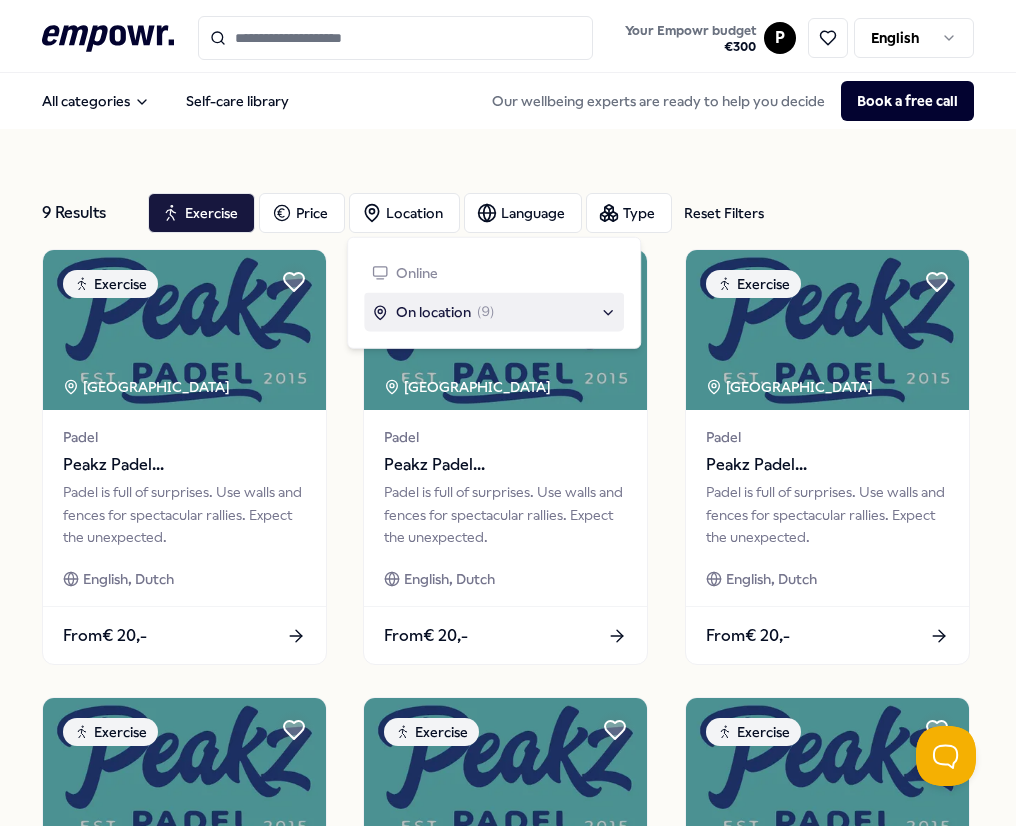 click on "On location ( 9 )" at bounding box center (494, 312) 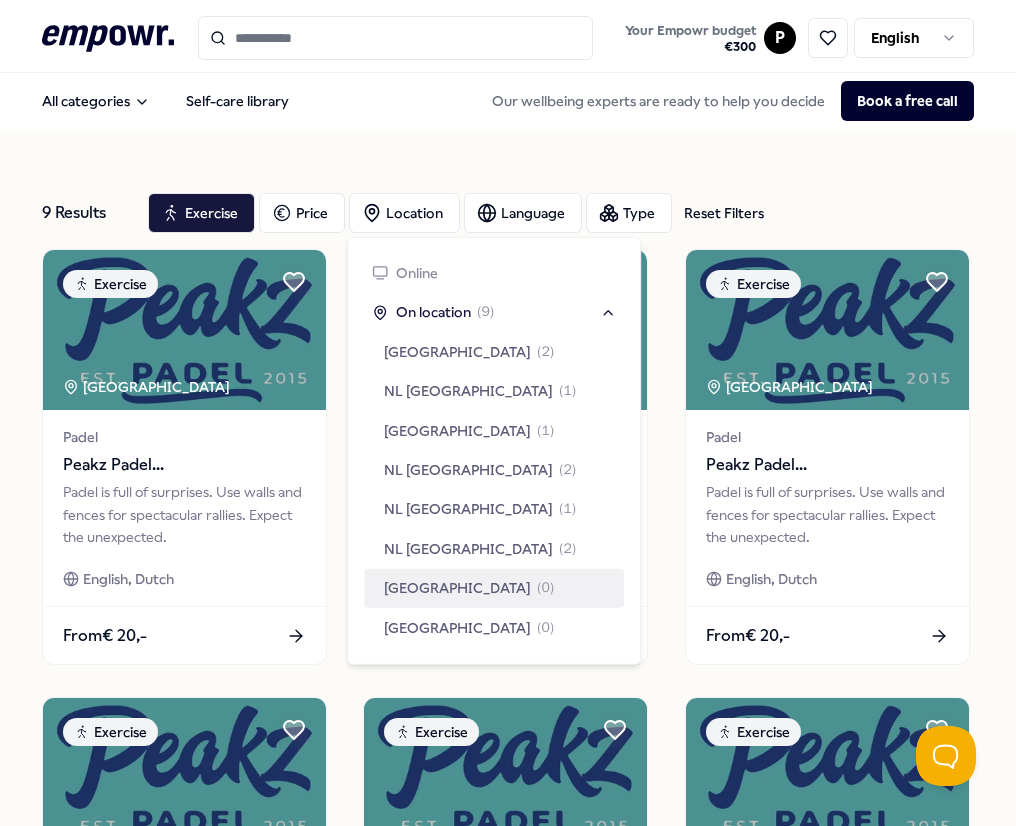 click on "[GEOGRAPHIC_DATA]" at bounding box center [457, 588] 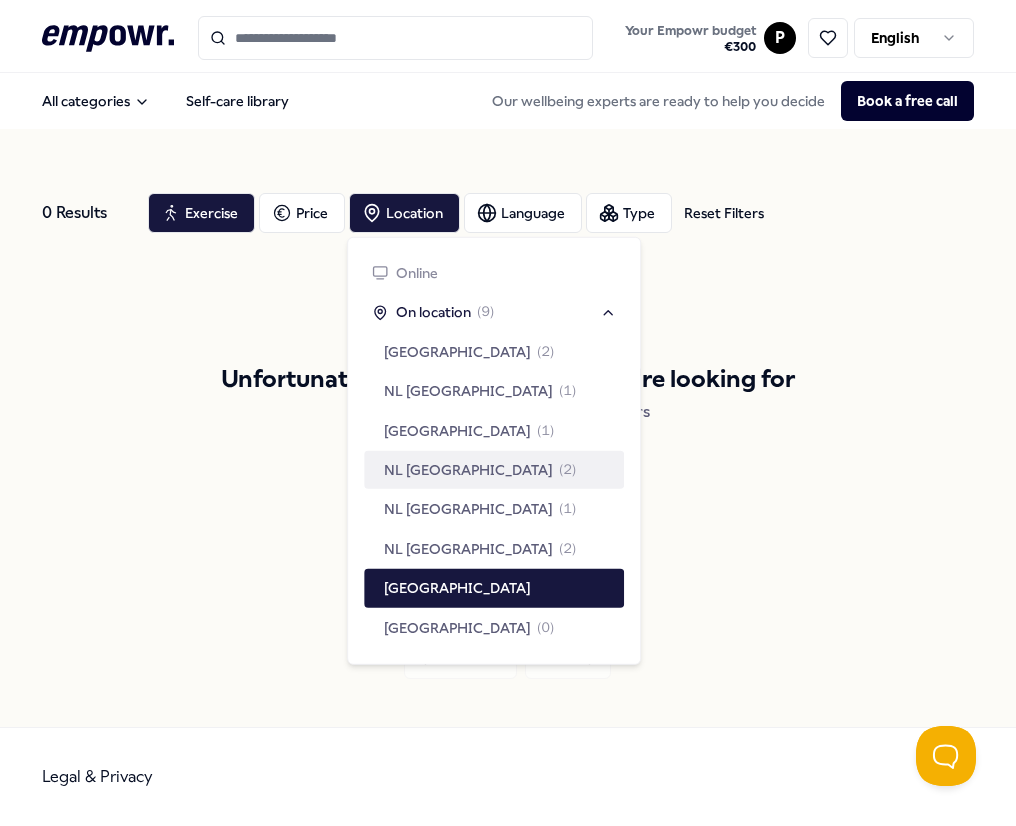 click on "( 2 )" at bounding box center [567, 470] 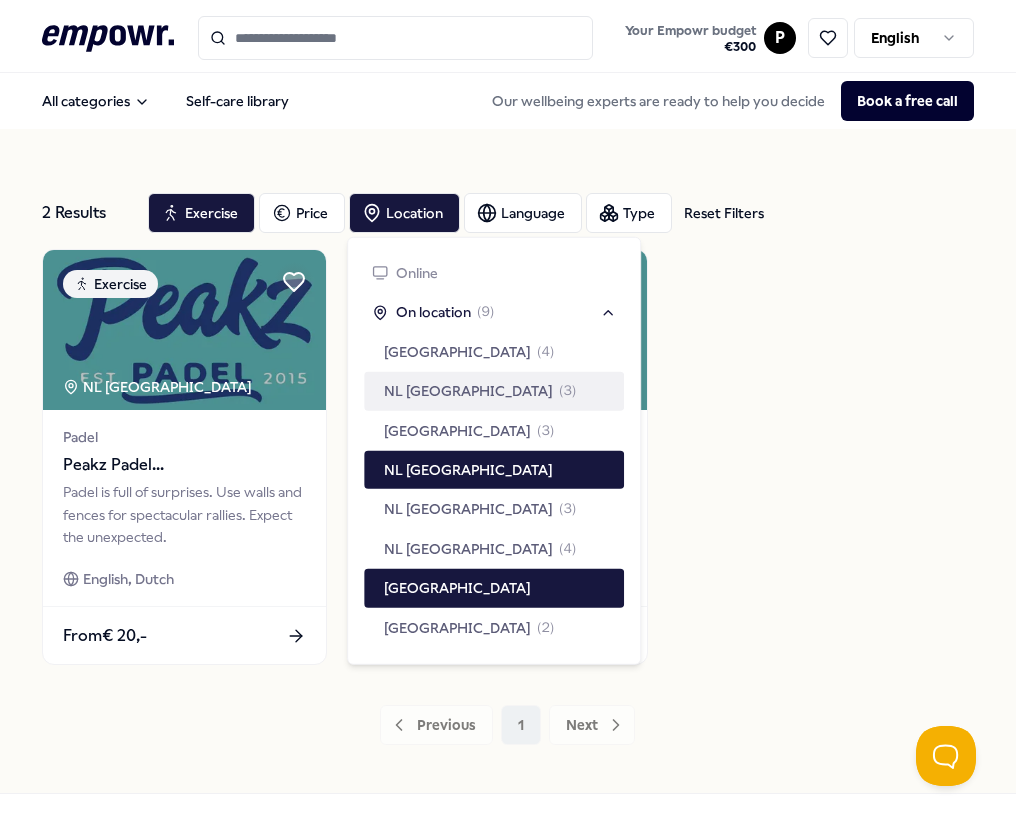 click on "Exercise NL [GEOGRAPHIC_DATA]   [GEOGRAPHIC_DATA] [GEOGRAPHIC_DATA] [GEOGRAPHIC_DATA] Padel is full of surprises. Use walls and fences for spectacular rallies. Expect
the unexpected. English, Dutch From  € 20,- Exercise NL [GEOGRAPHIC_DATA]   [GEOGRAPHIC_DATA] [GEOGRAPHIC_DATA] [GEOGRAPHIC_DATA] [GEOGRAPHIC_DATA] is full of surprises. Use walls and fences for spectacular rallies. Expect
the unexpected. English, Dutch From  € 20,-" at bounding box center [507, 457] 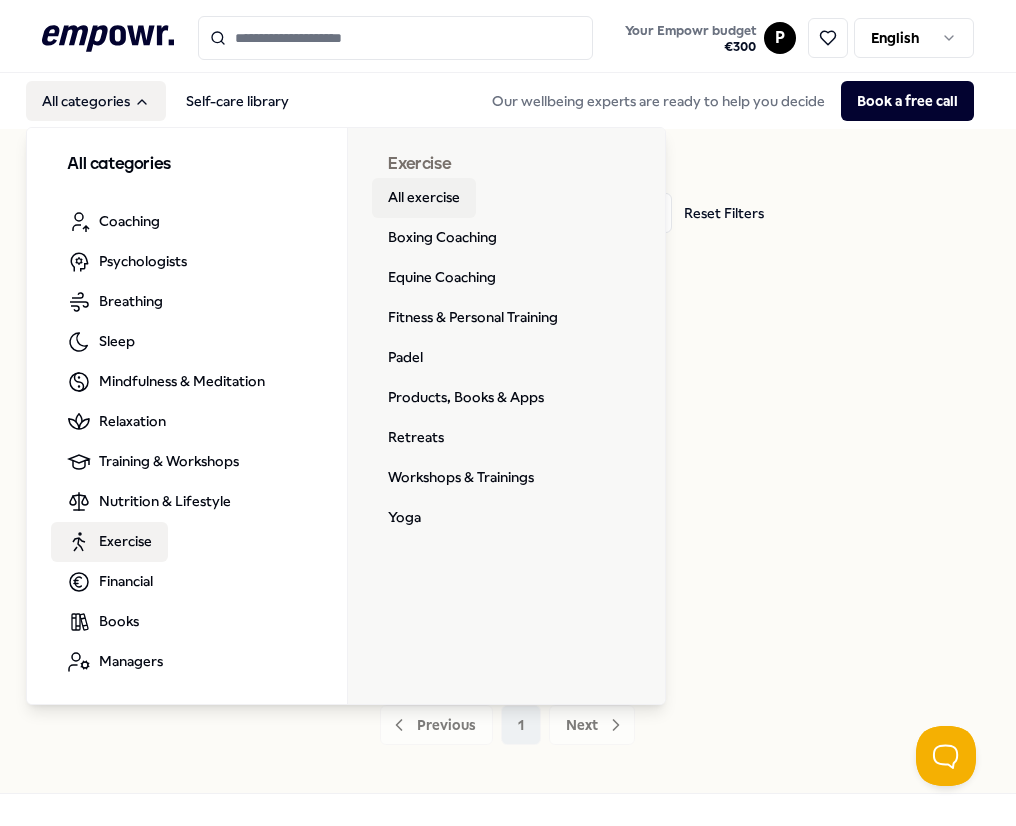 click on "All   exercise" at bounding box center [424, 198] 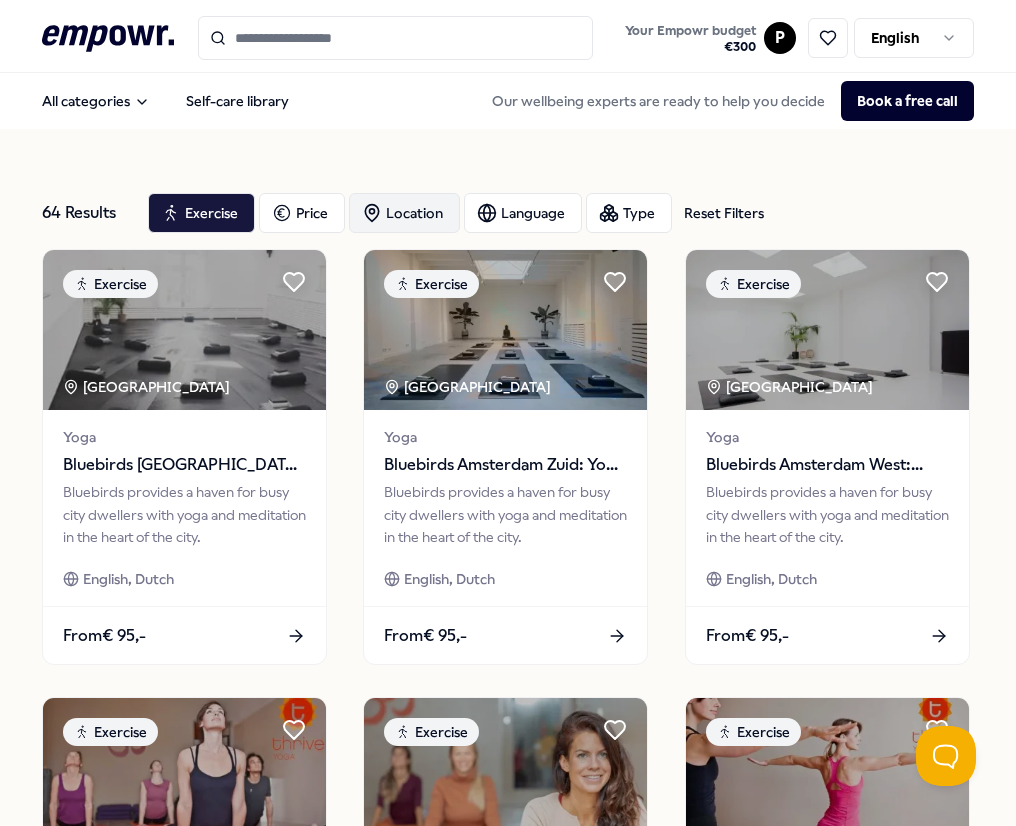 click on "Location" at bounding box center [404, 213] 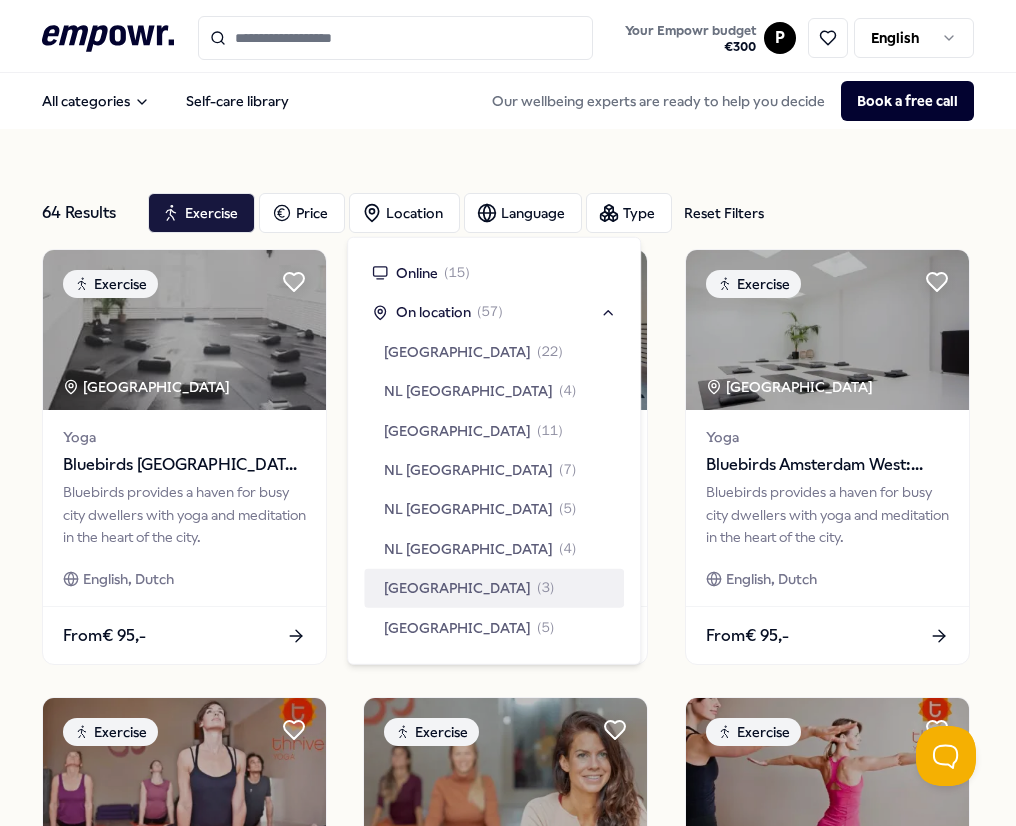 click on "[GEOGRAPHIC_DATA]" at bounding box center (457, 588) 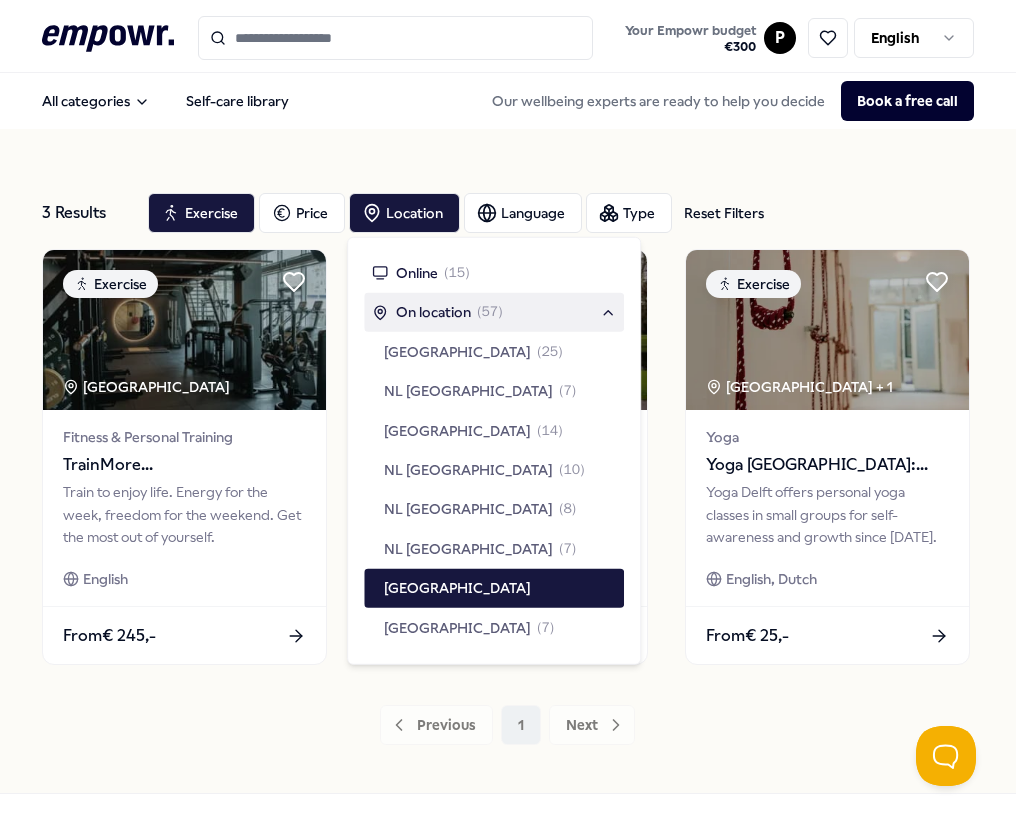 click on "3 Results Reset Filters Exercise Price Location Language Type Reset Filters Exercise [GEOGRAPHIC_DATA] Region   Fitness & Personal Training TrainMore [GEOGRAPHIC_DATA]: Open Gym Train to enjoy life. Energy for the week, freedom for the weekend. Get the most
out of yourself. English From  € 245,- Exercise [GEOGRAPHIC_DATA] Region   Fitness & Personal Training FIDT: Personal training Feel physically strong and mentally fit with FIDT's outdoor strength and
conditioning training. Push your mental limits. English, Dutch From  € 85,- Exercise [GEOGRAPHIC_DATA] Region   + 1 Yoga Yoga [GEOGRAPHIC_DATA]: Yoga Yoga Delft offers personal yoga classes in small groups for self-awareness and
growth since [DATE]. English, Dutch From  € 25,- Previous 1 Next" at bounding box center [507, 461] 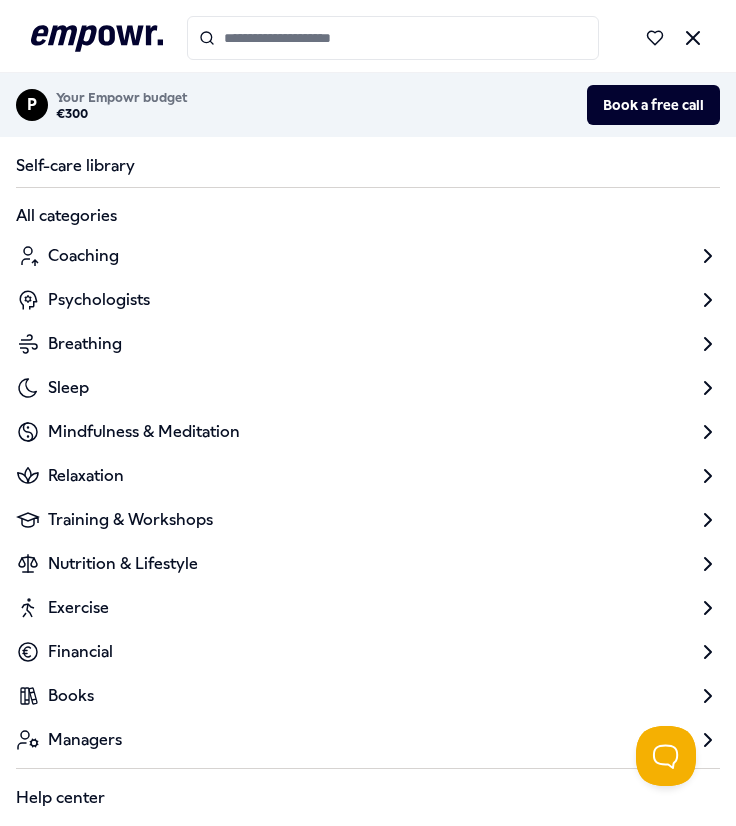 click on "Books" at bounding box center (71, 696) 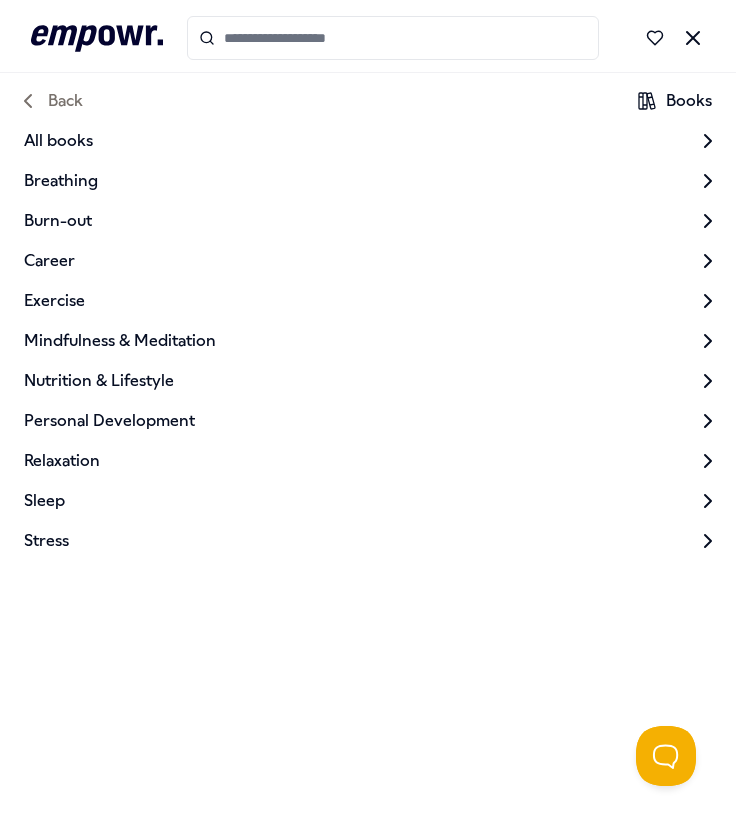 click 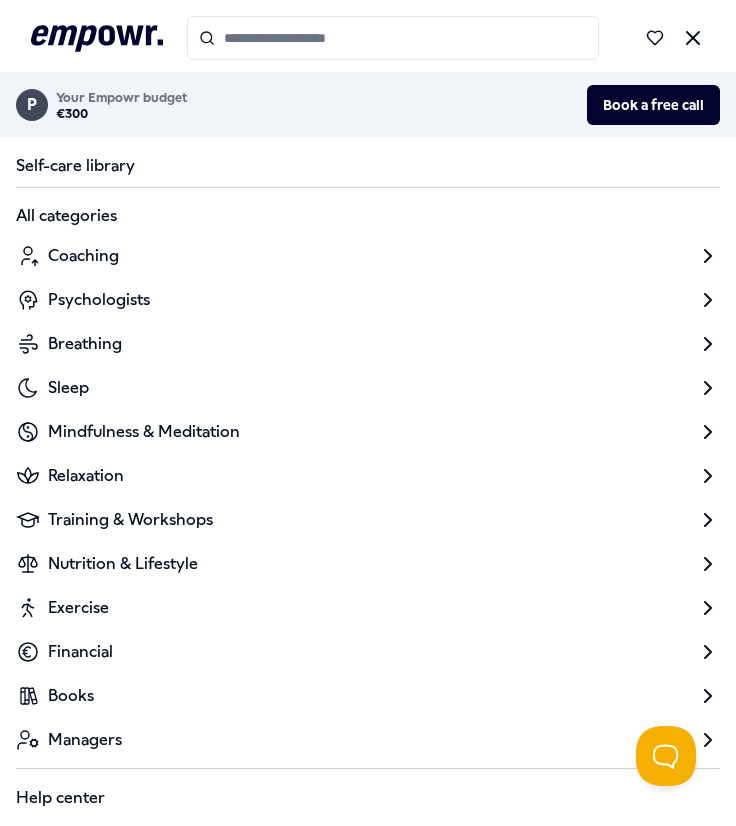 click on "P" at bounding box center (32, 105) 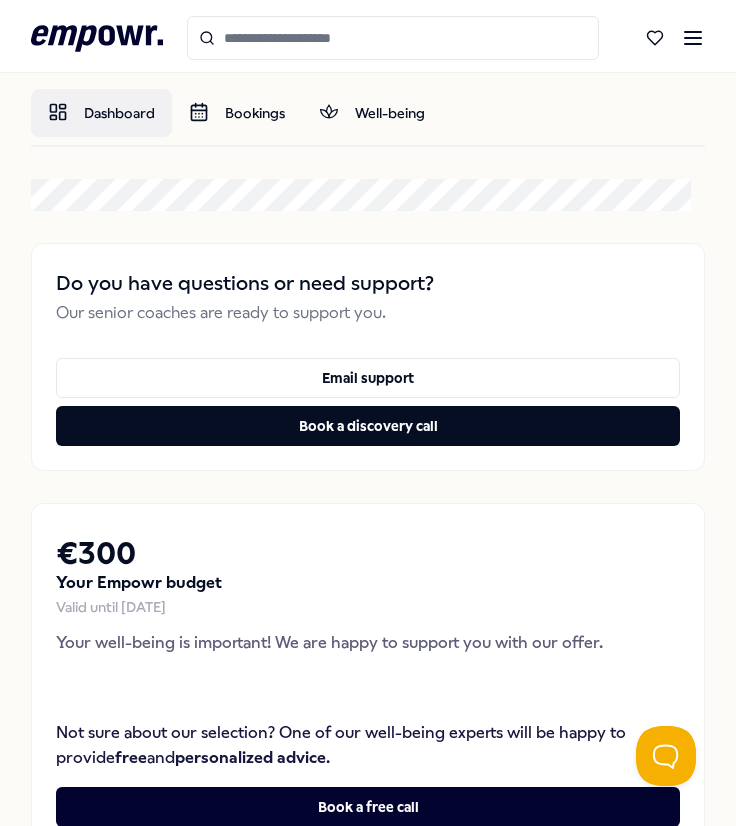 click on "Dashboard" at bounding box center (101, 113) 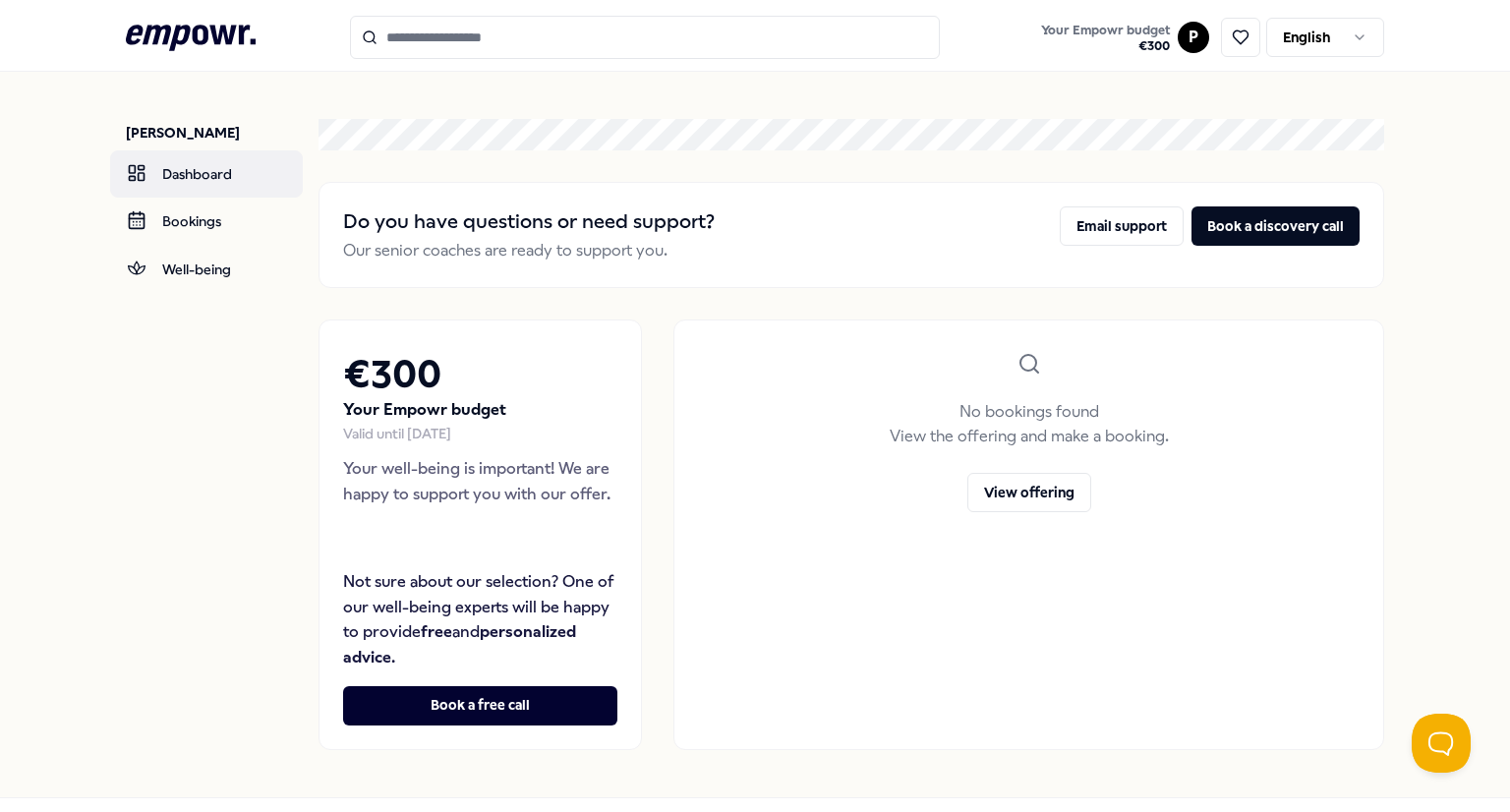 click on "Dashboard" at bounding box center (206, 174) 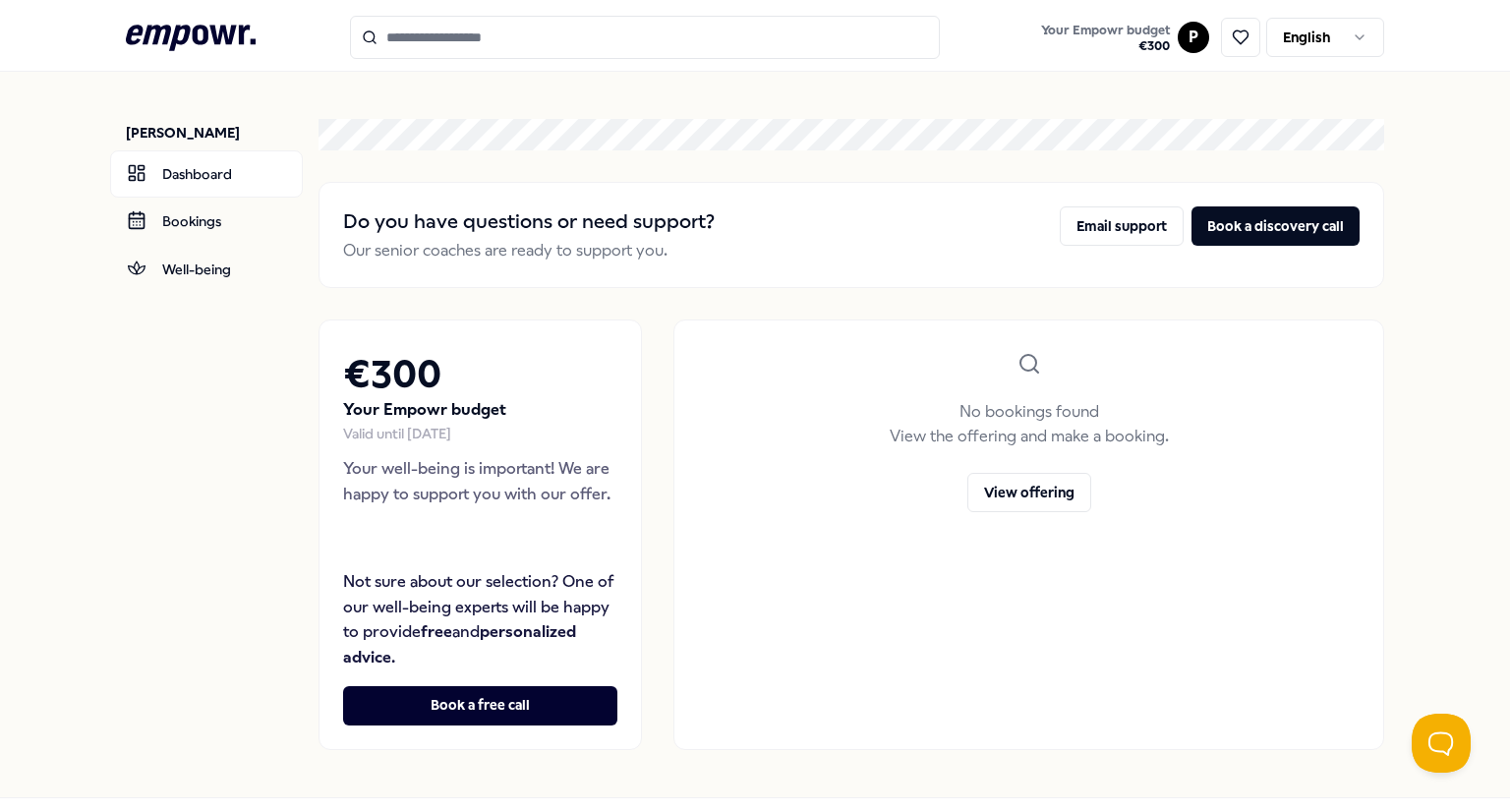 click on ".empowr-logo_svg__cls-1{fill:#03032f}" 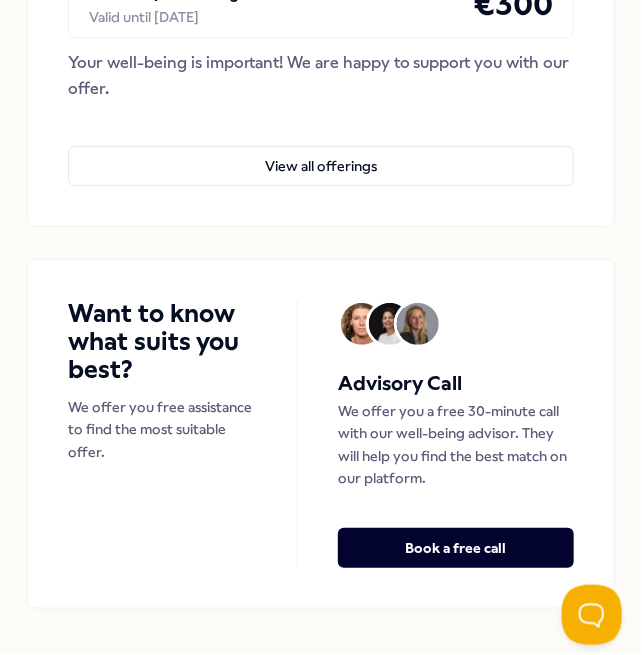 scroll, scrollTop: 297, scrollLeft: 0, axis: vertical 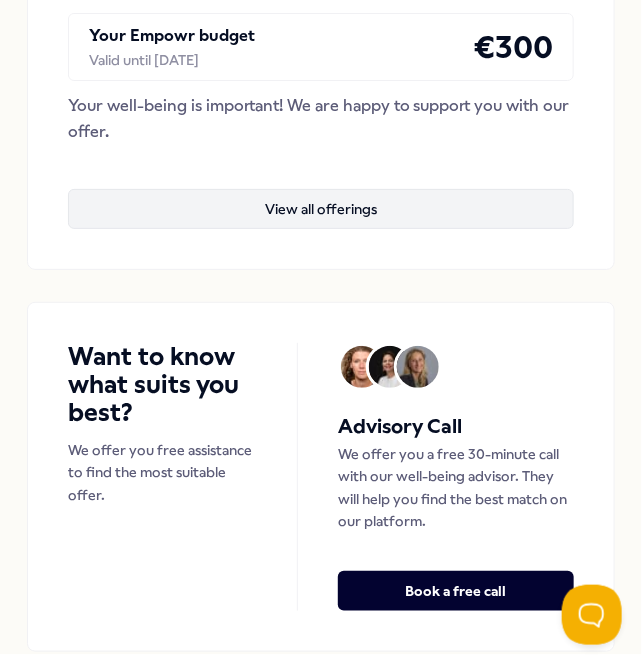 click on "View all offerings" at bounding box center [321, 209] 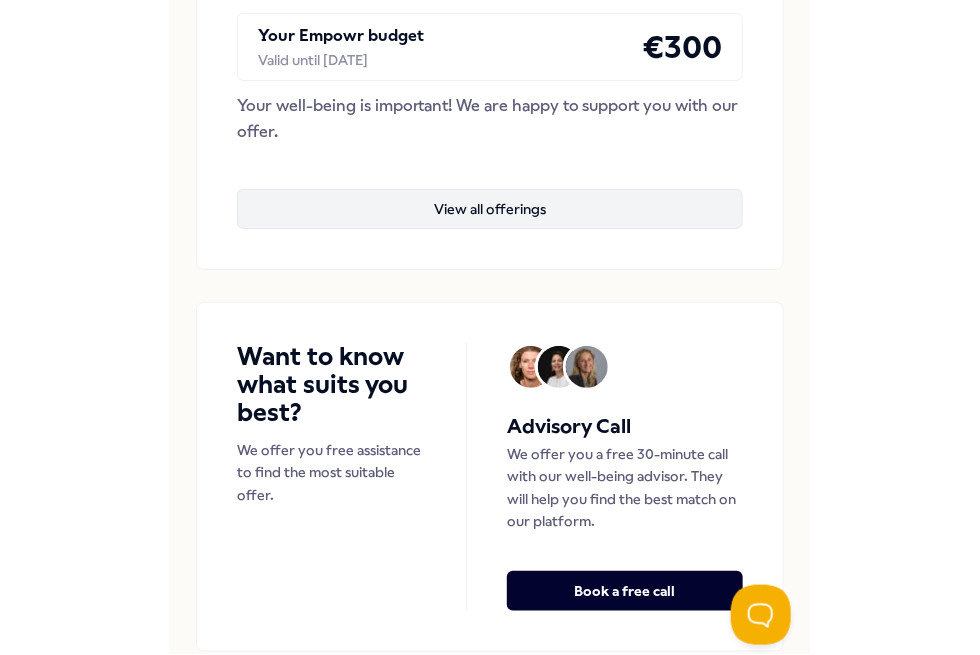 scroll, scrollTop: 72, scrollLeft: 0, axis: vertical 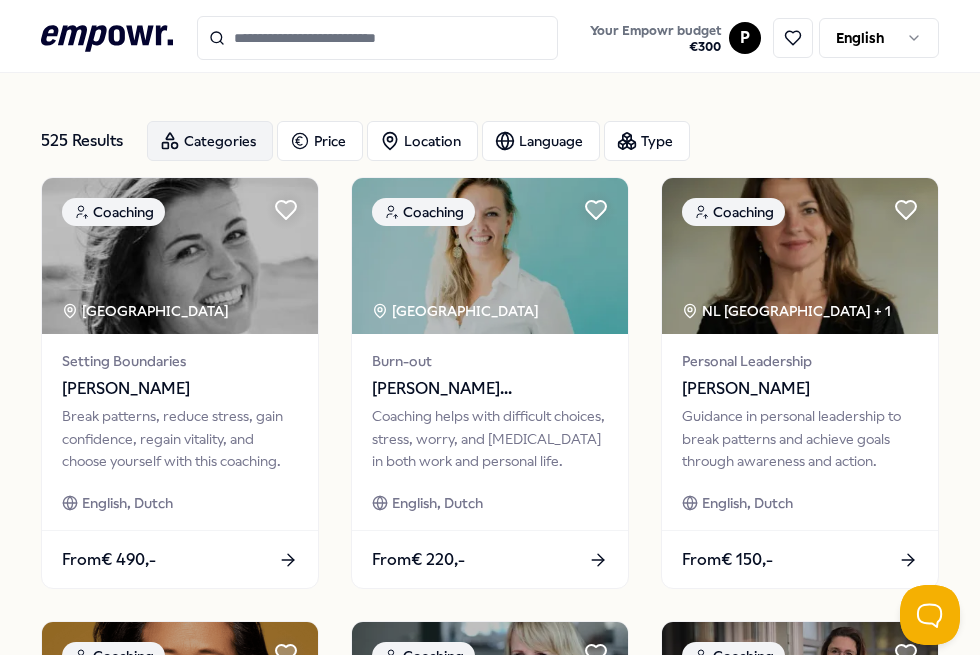 click on "Categories" at bounding box center [210, 141] 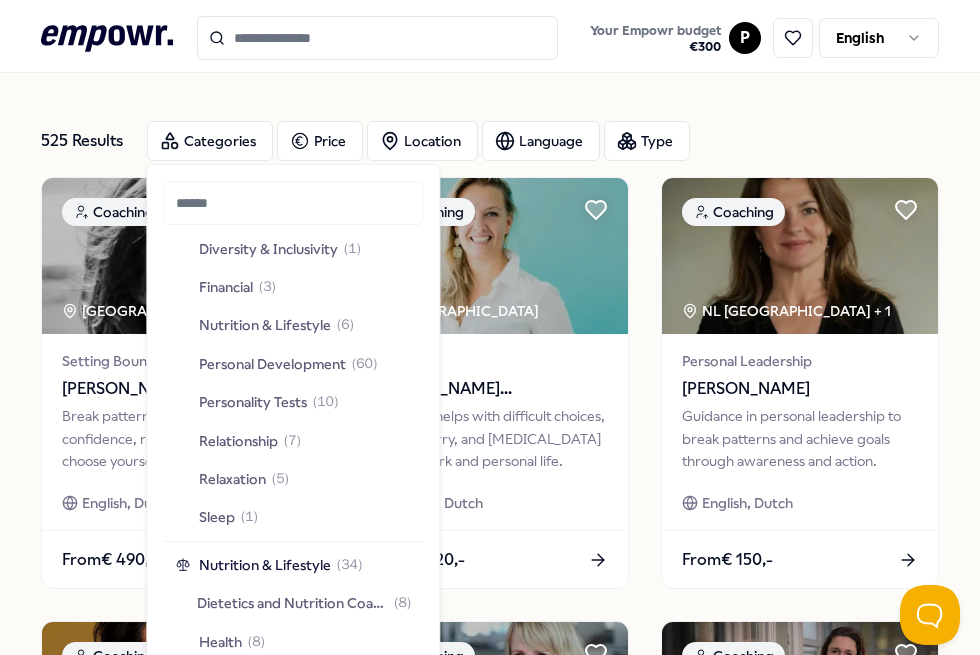 scroll, scrollTop: 2276, scrollLeft: 0, axis: vertical 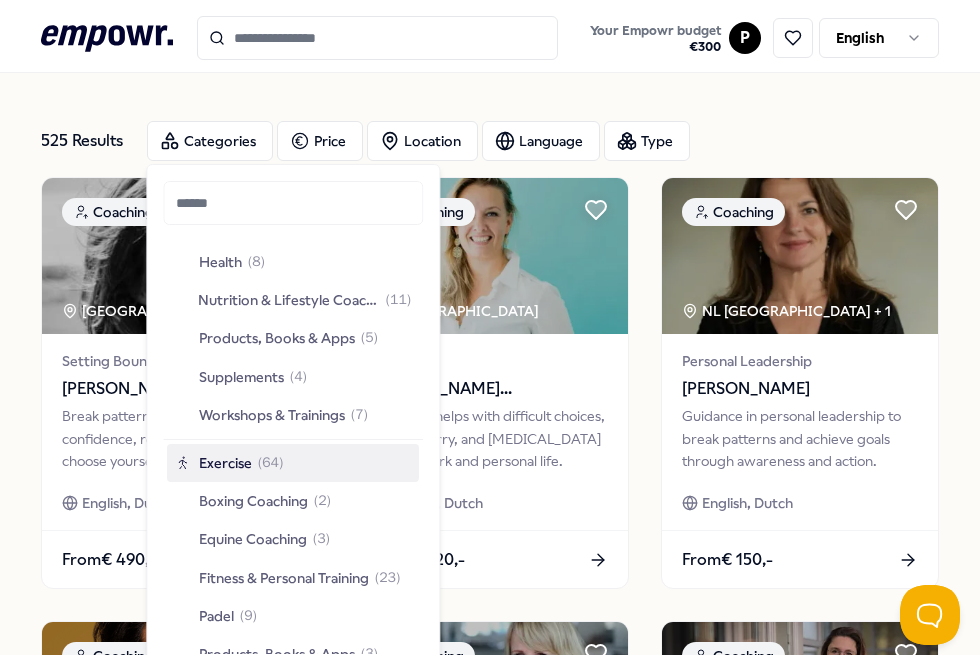click on "Exercise ( 64 )" at bounding box center [229, 463] 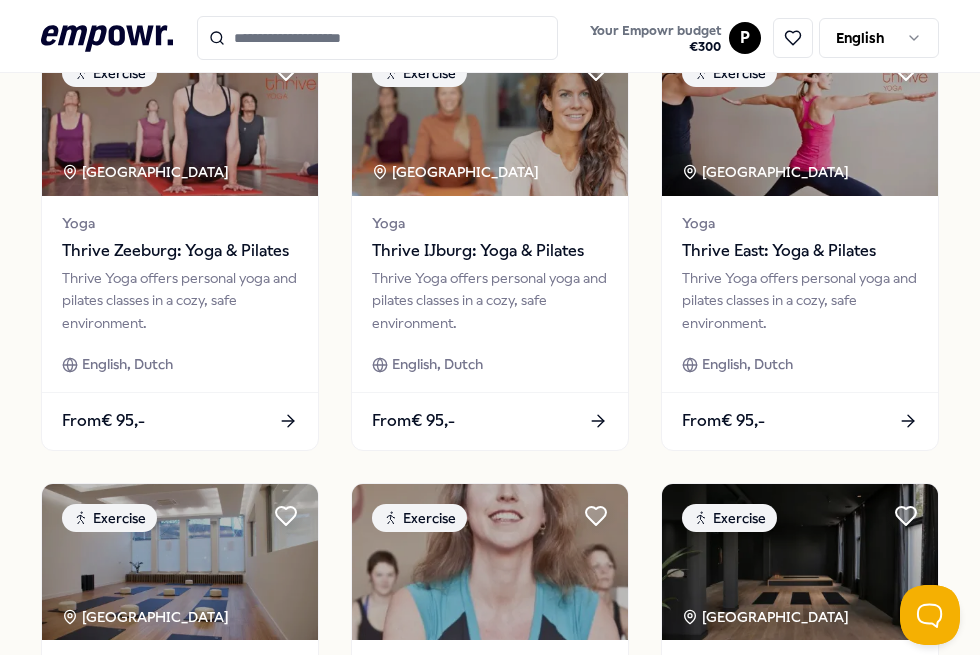 scroll, scrollTop: 1555, scrollLeft: 0, axis: vertical 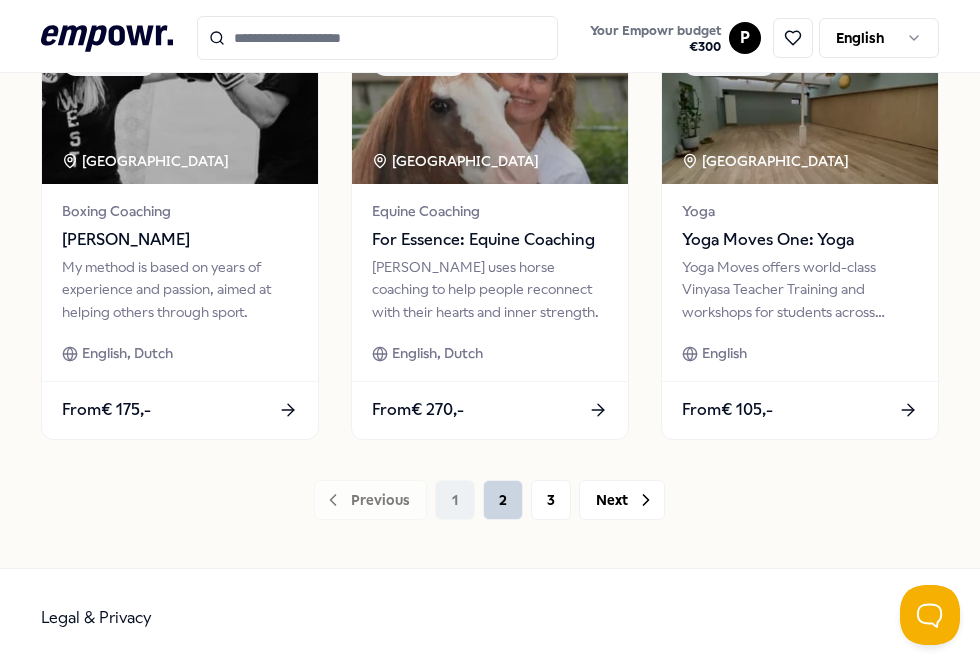 click on "2" at bounding box center (503, 500) 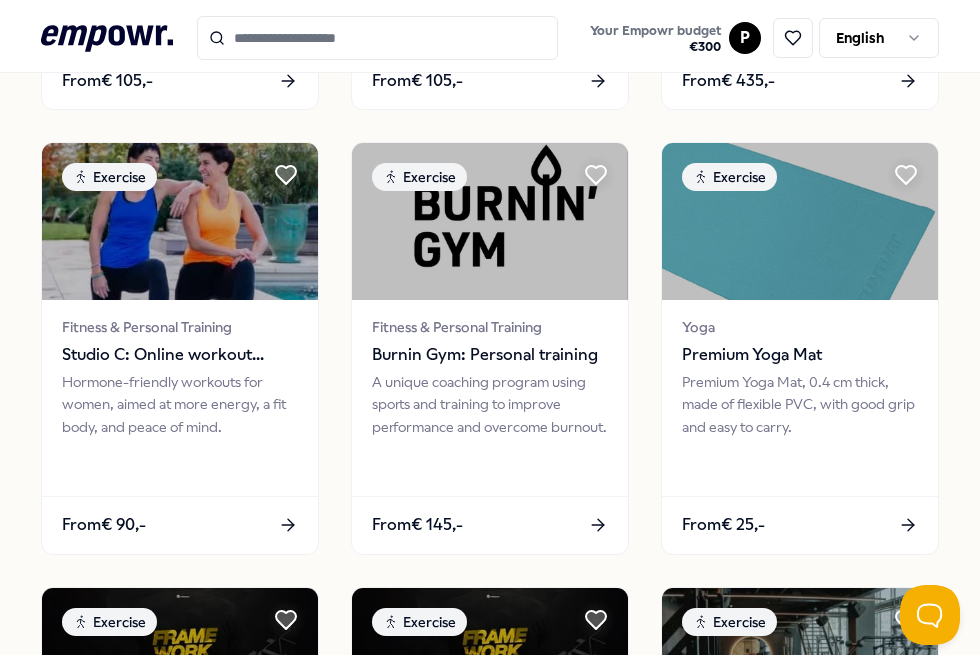 scroll, scrollTop: 1555, scrollLeft: 0, axis: vertical 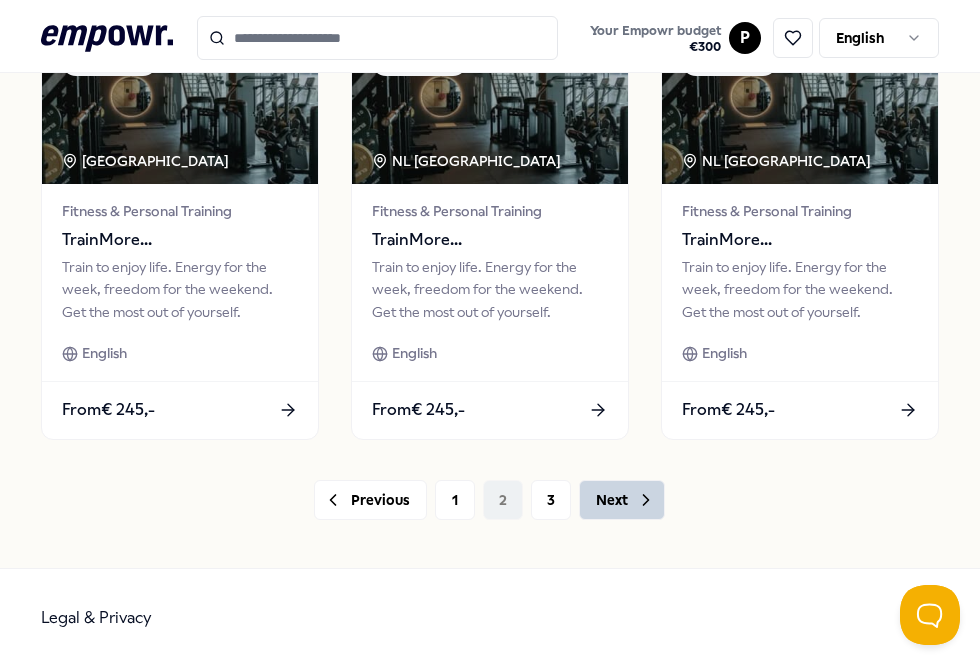 click on "Next" at bounding box center (622, 500) 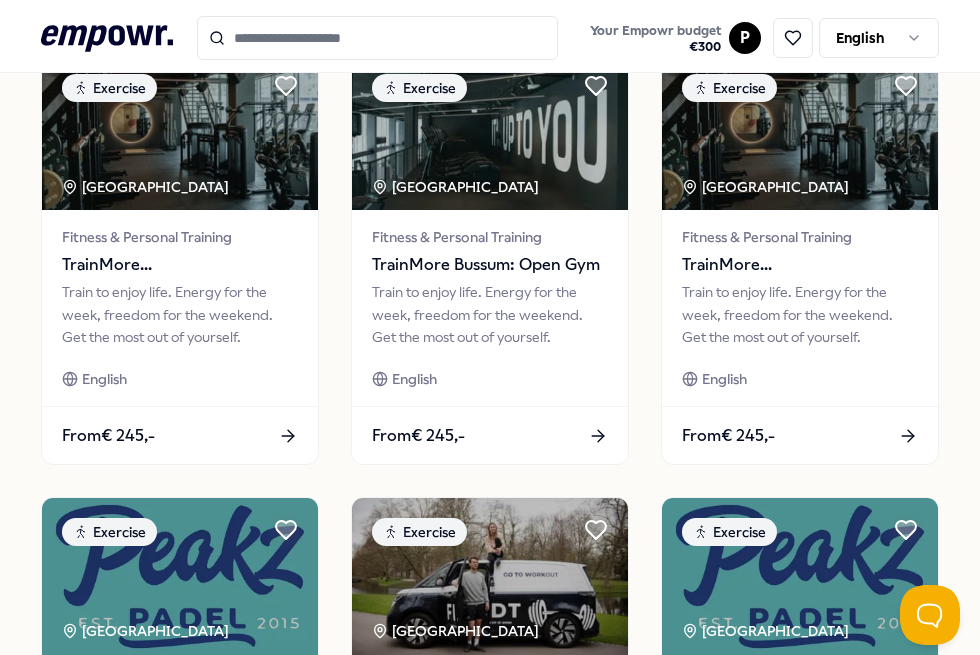 scroll, scrollTop: 0, scrollLeft: 0, axis: both 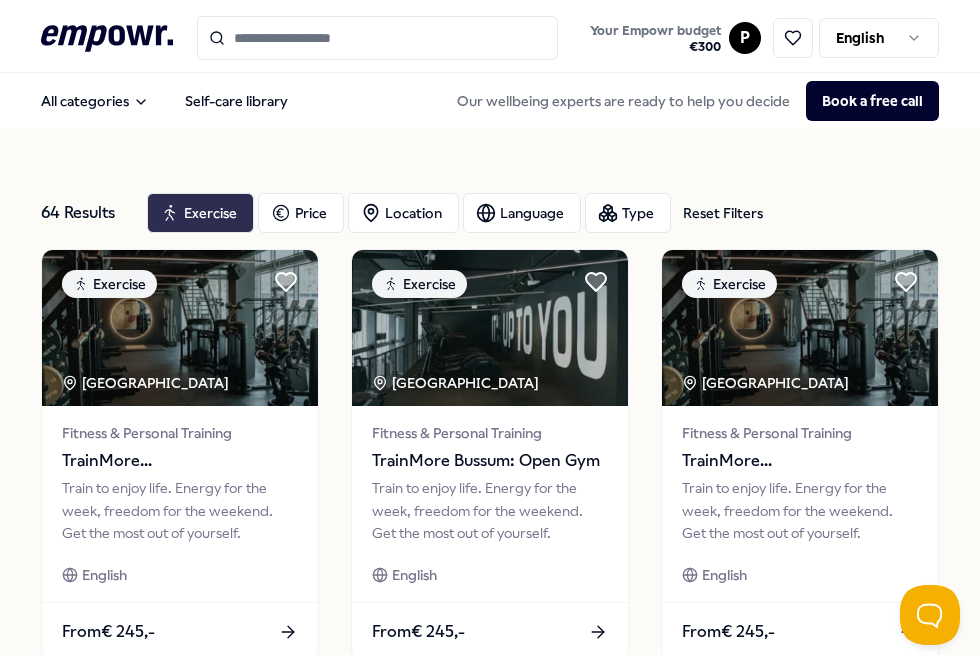 click on "Exercise" at bounding box center [200, 213] 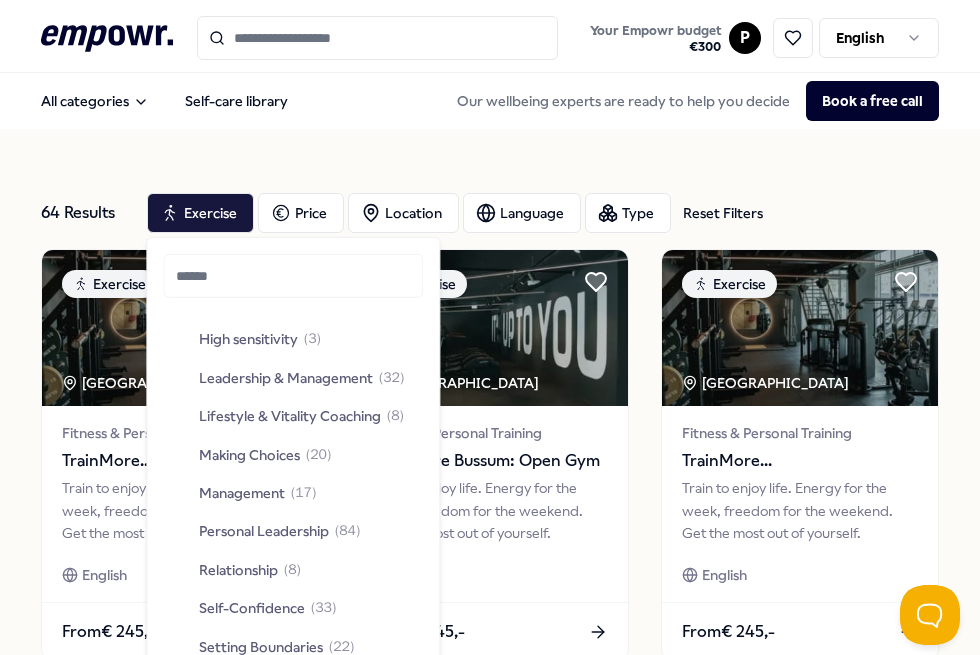 scroll, scrollTop: 0, scrollLeft: 0, axis: both 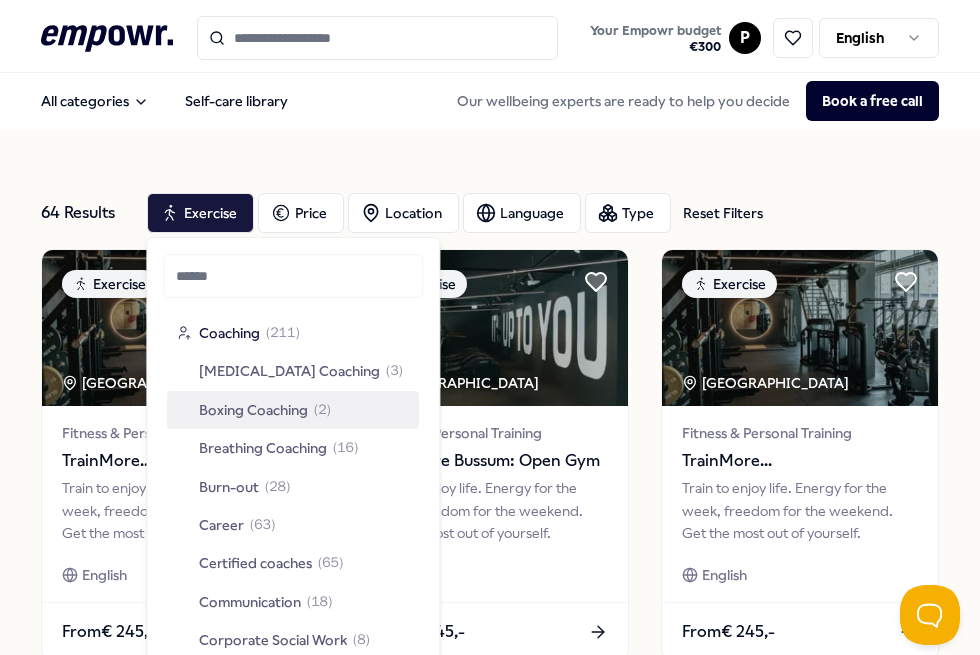 click on "Boxing Coaching ( 2 )" at bounding box center [293, 410] 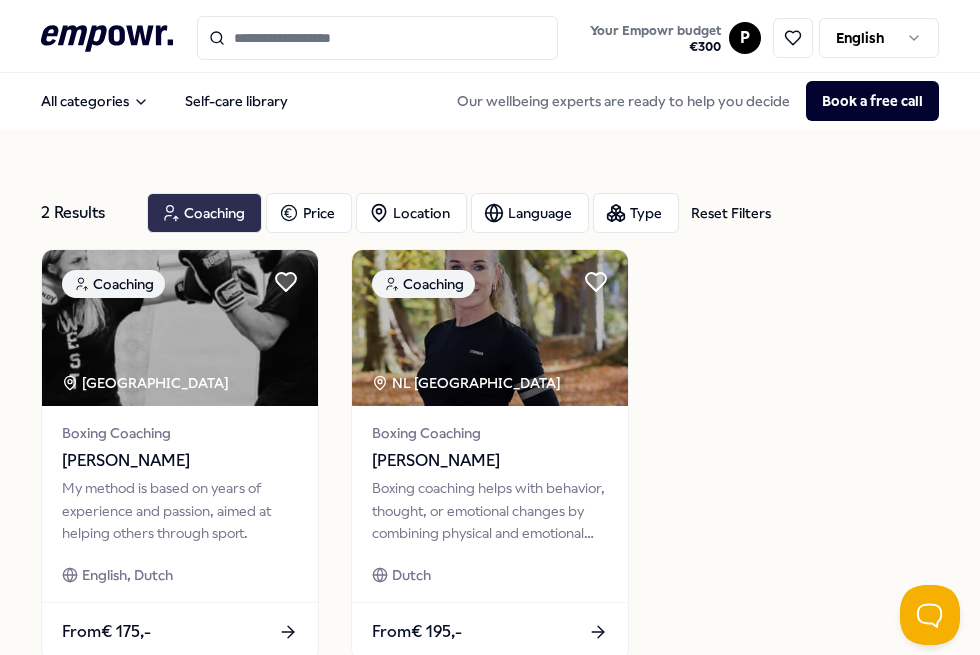 click on "Coaching" at bounding box center [204, 213] 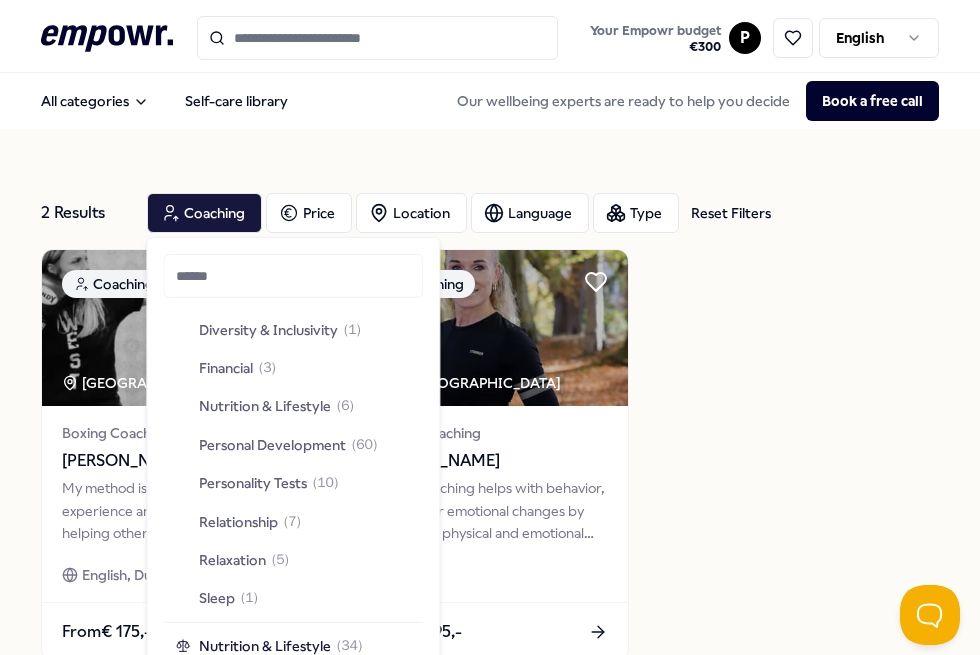 scroll, scrollTop: 2335, scrollLeft: 0, axis: vertical 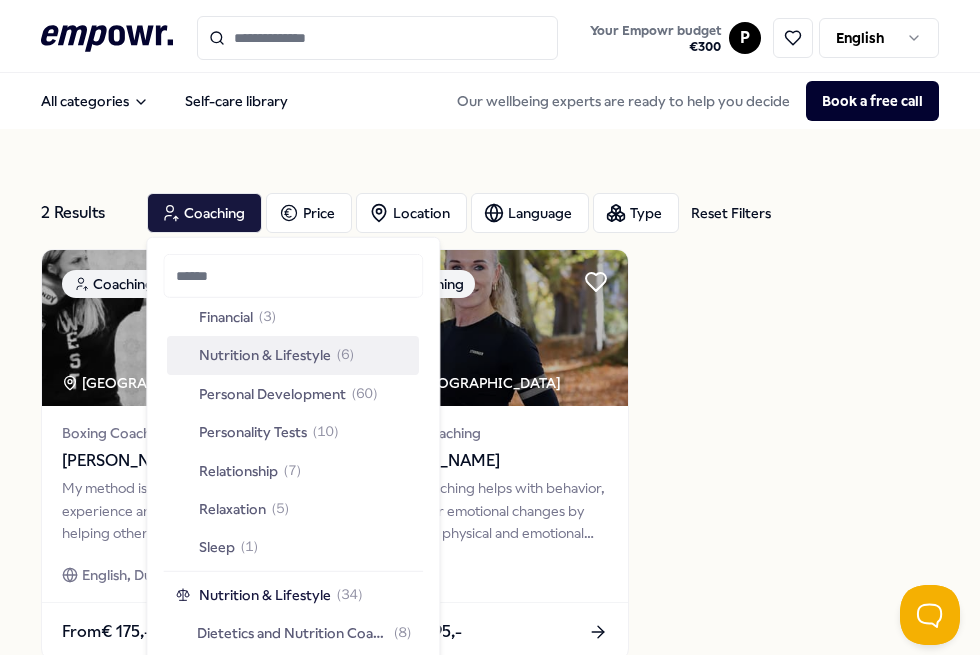 click on "Nutrition & Lifestyle ( 6 )" at bounding box center (293, 355) 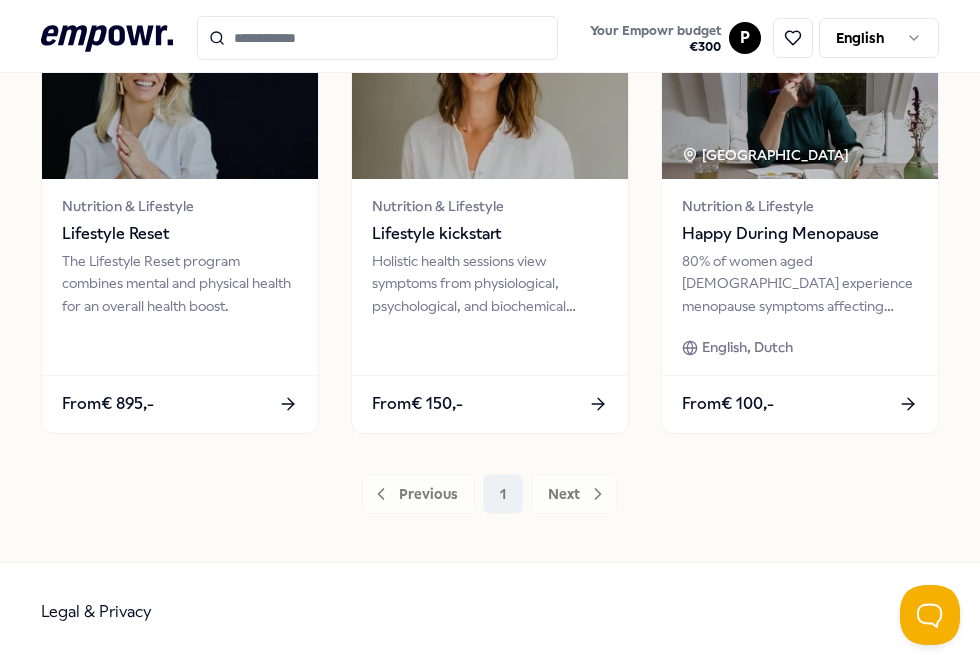scroll, scrollTop: 0, scrollLeft: 0, axis: both 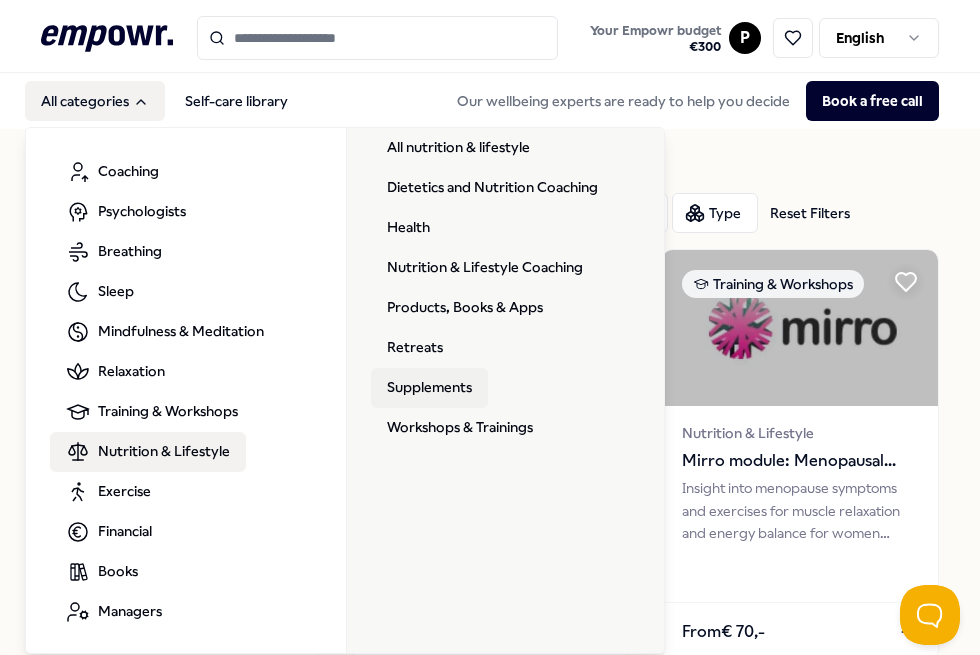 click on "Supplements" at bounding box center [429, 388] 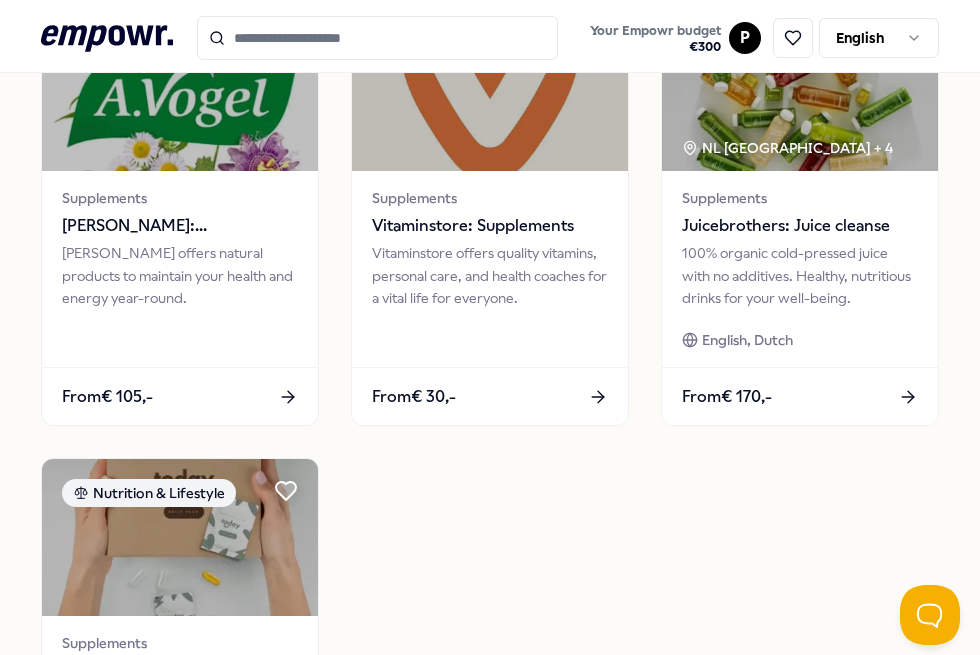 scroll, scrollTop: 0, scrollLeft: 0, axis: both 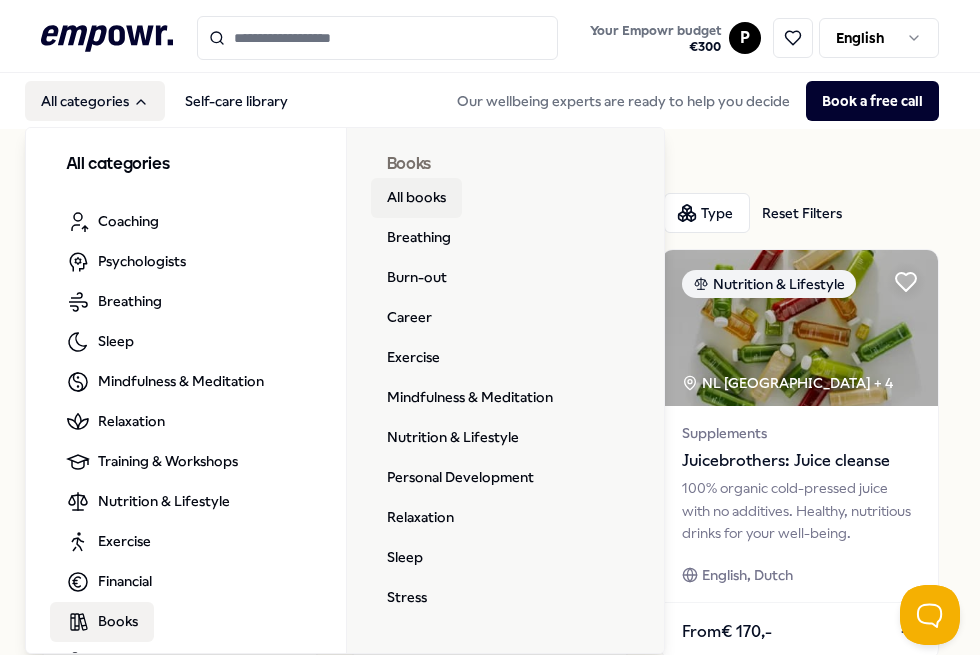 click on "All   books" at bounding box center (416, 198) 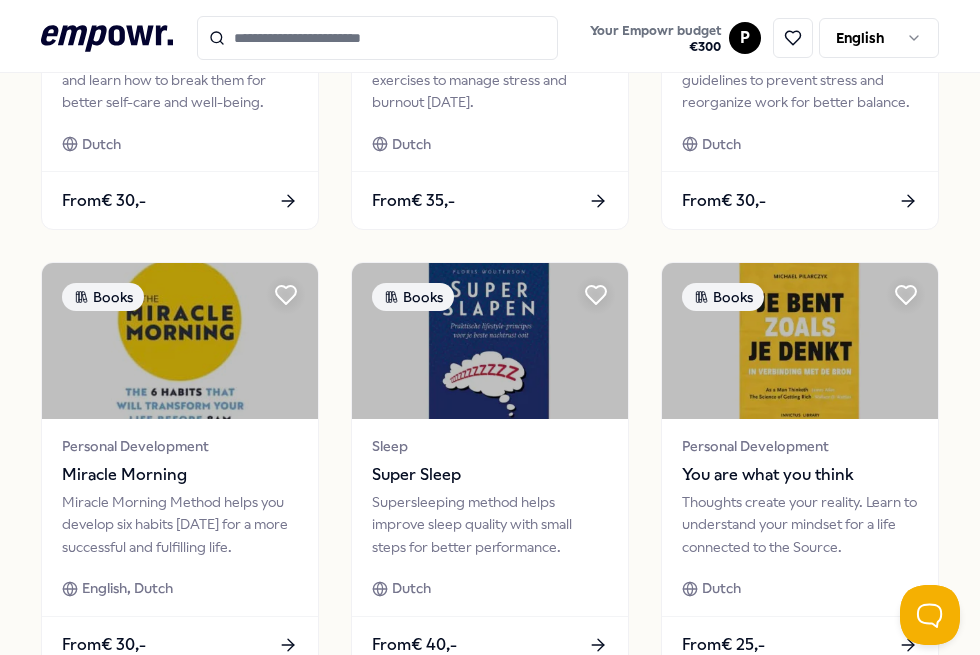 scroll, scrollTop: 1555, scrollLeft: 0, axis: vertical 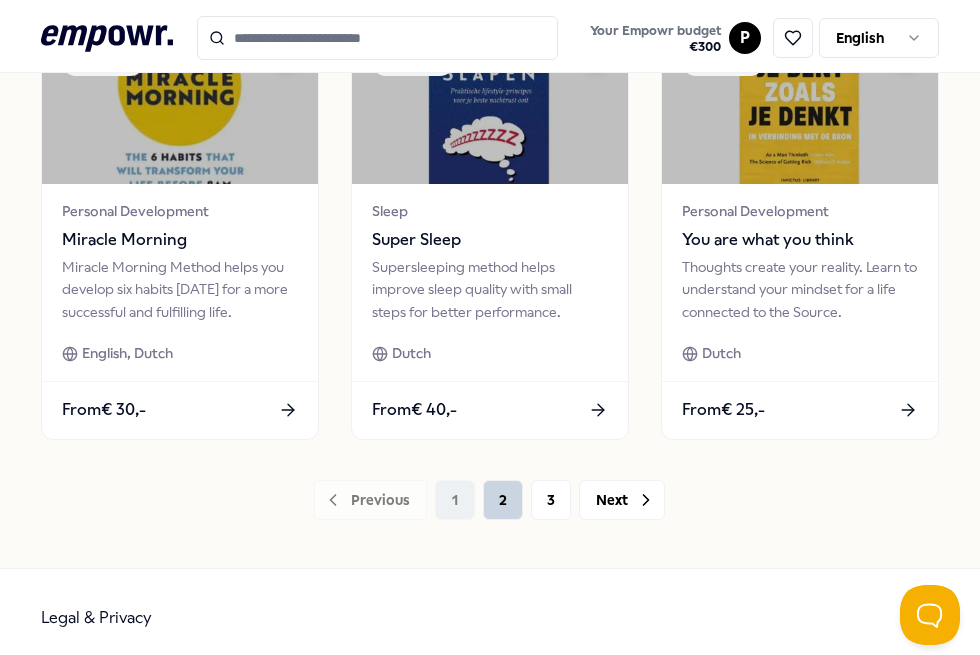 click on "2" at bounding box center [503, 500] 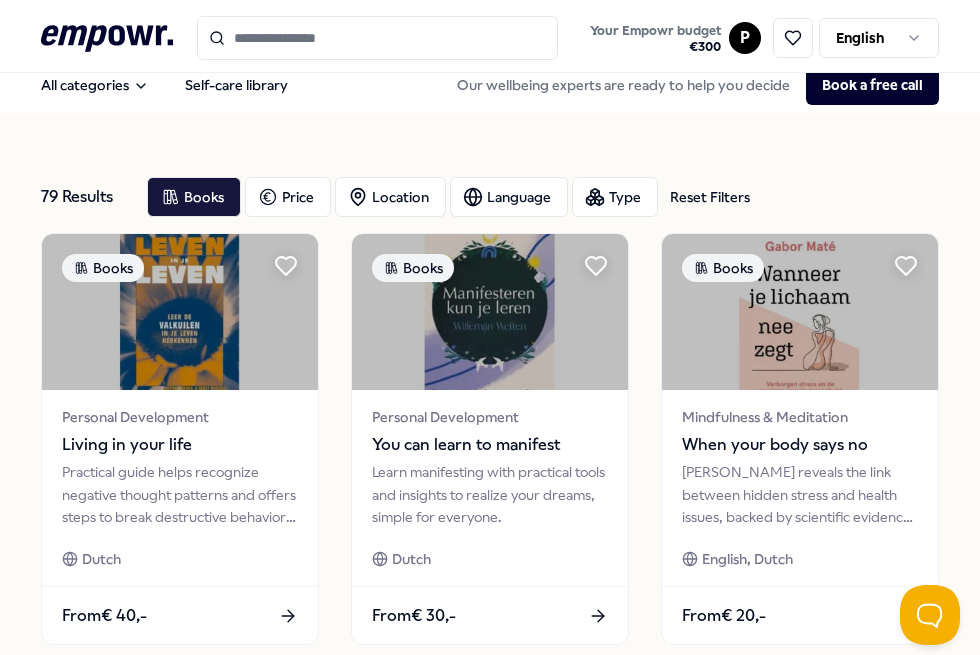 scroll, scrollTop: 1555, scrollLeft: 0, axis: vertical 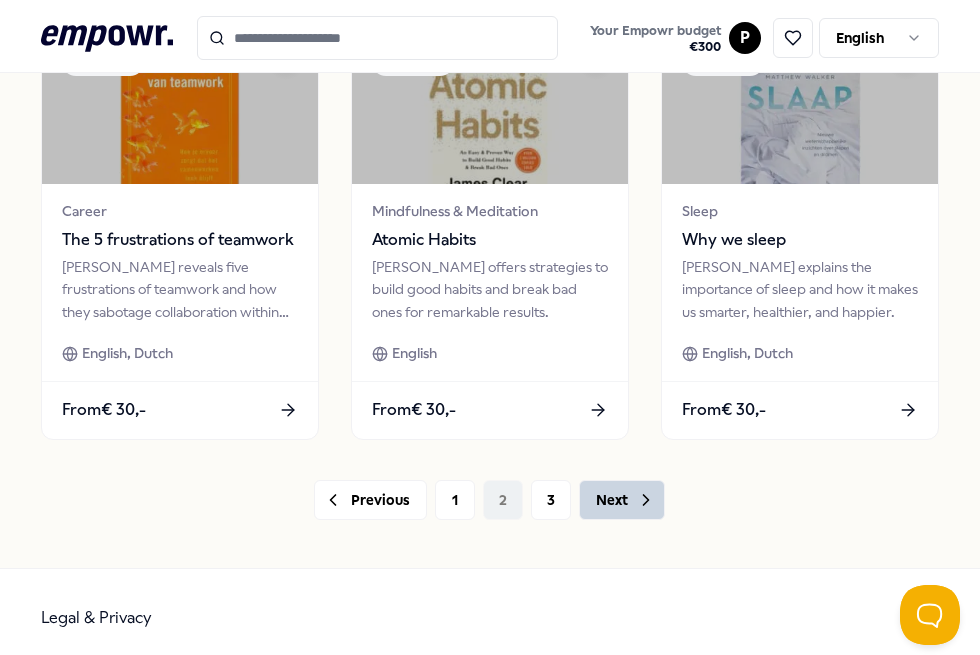 click on "Next" at bounding box center [622, 500] 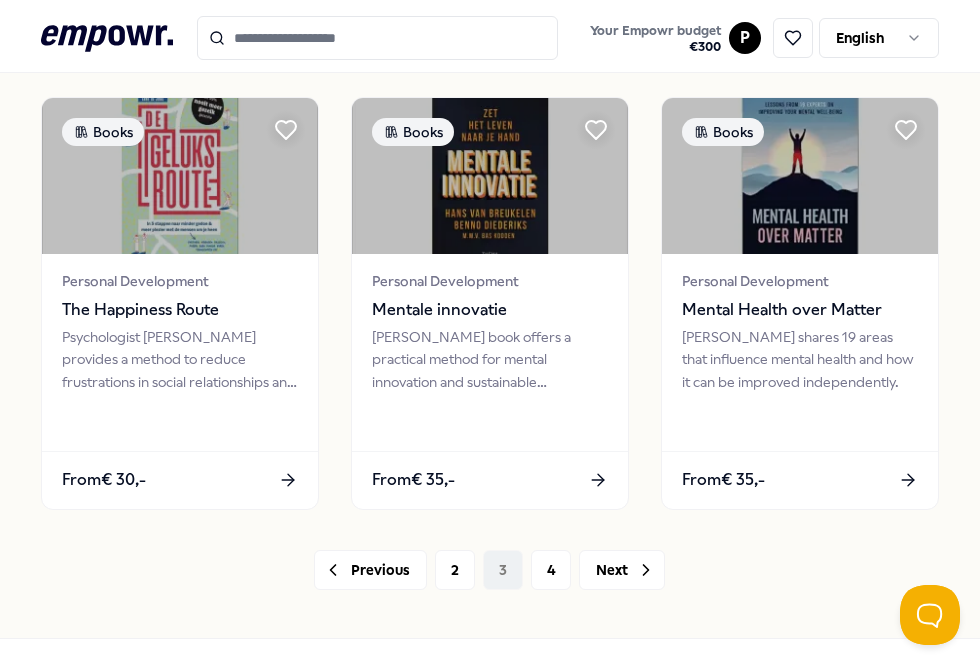 scroll, scrollTop: 1555, scrollLeft: 0, axis: vertical 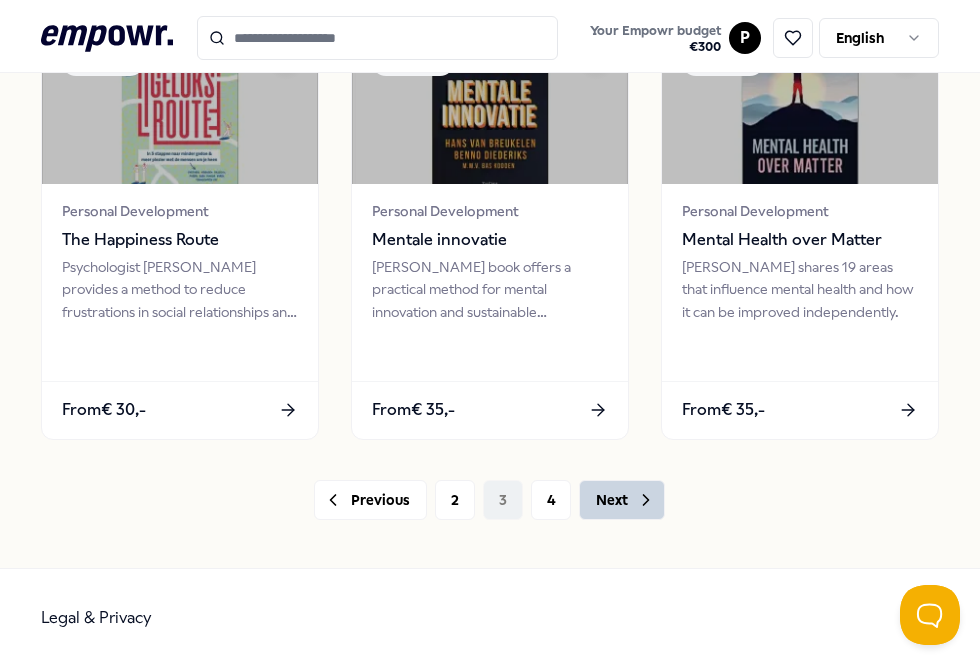 click on "Next" at bounding box center (622, 500) 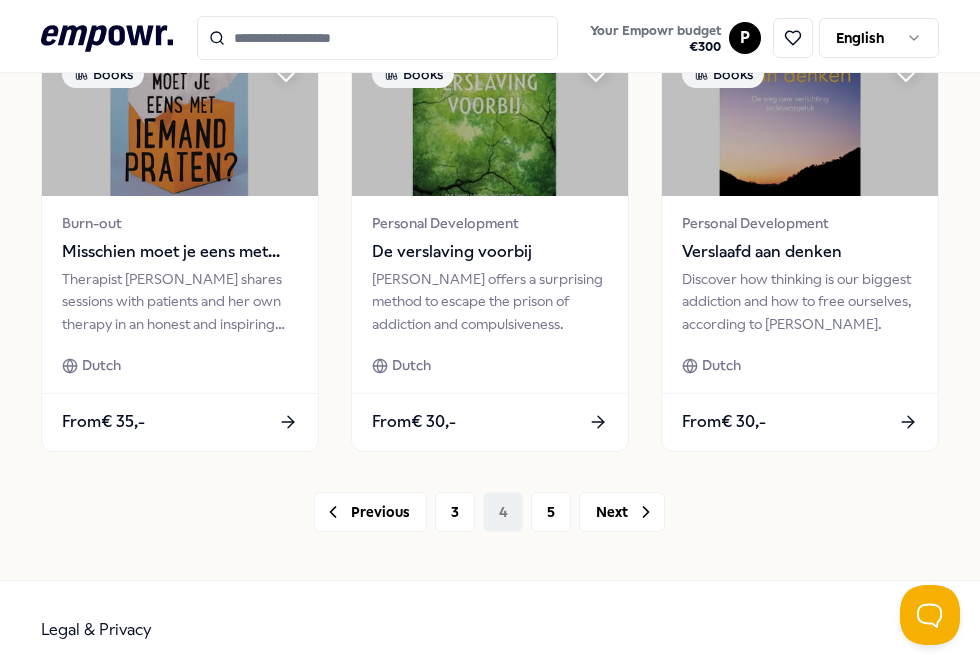 scroll, scrollTop: 1555, scrollLeft: 0, axis: vertical 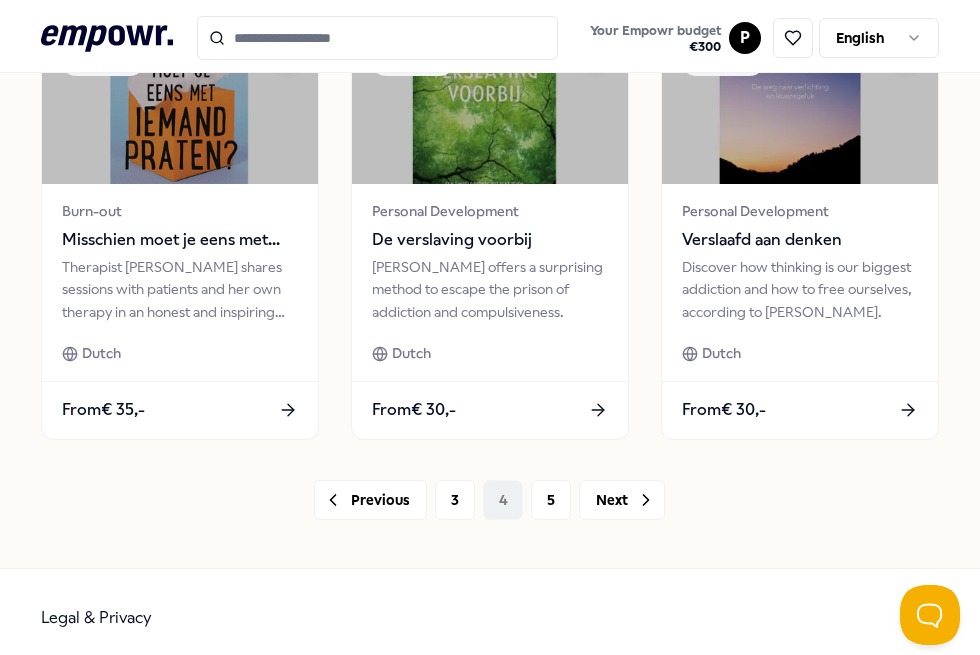 click 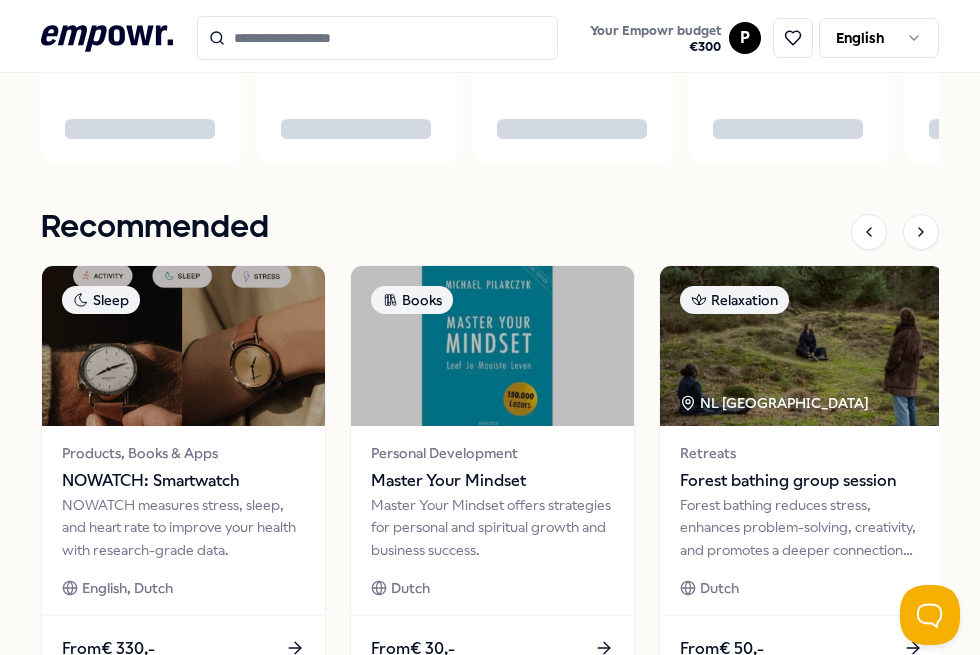 scroll, scrollTop: 128, scrollLeft: 0, axis: vertical 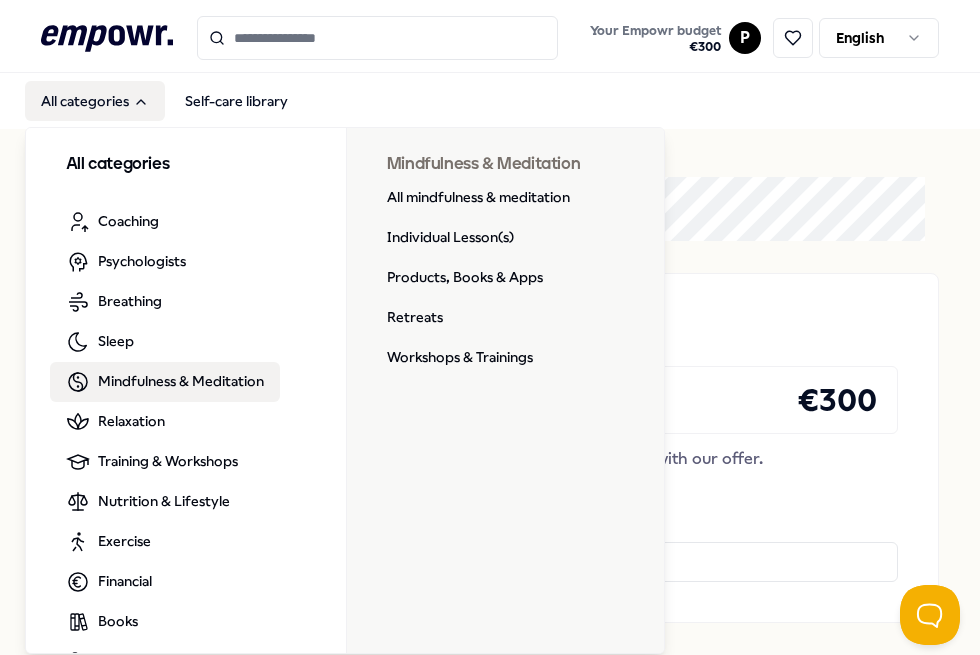 click on "Mindfulness & Meditation" at bounding box center [181, 381] 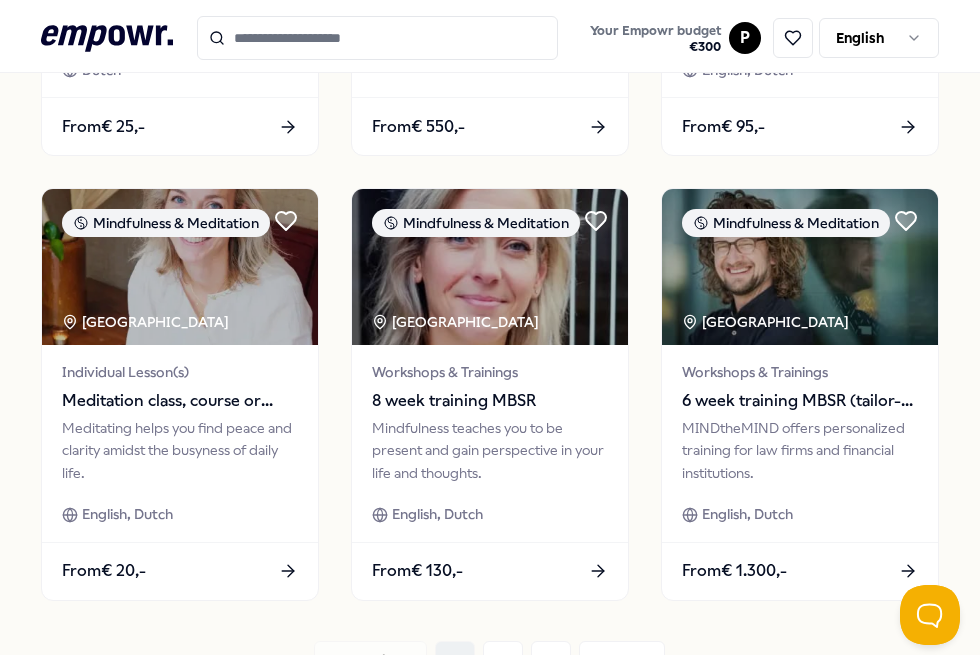 scroll, scrollTop: 0, scrollLeft: 0, axis: both 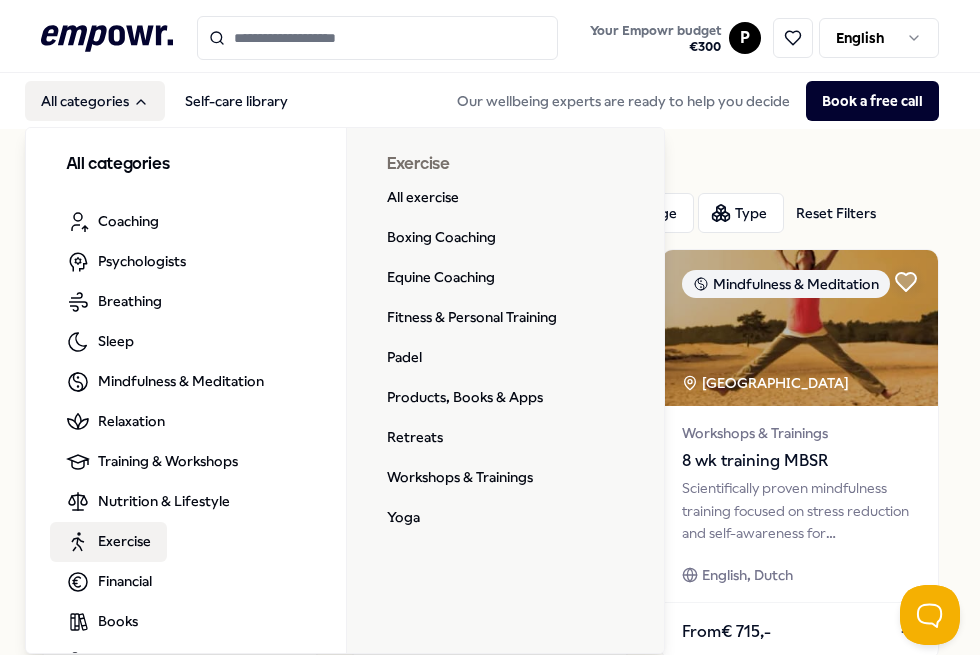 click 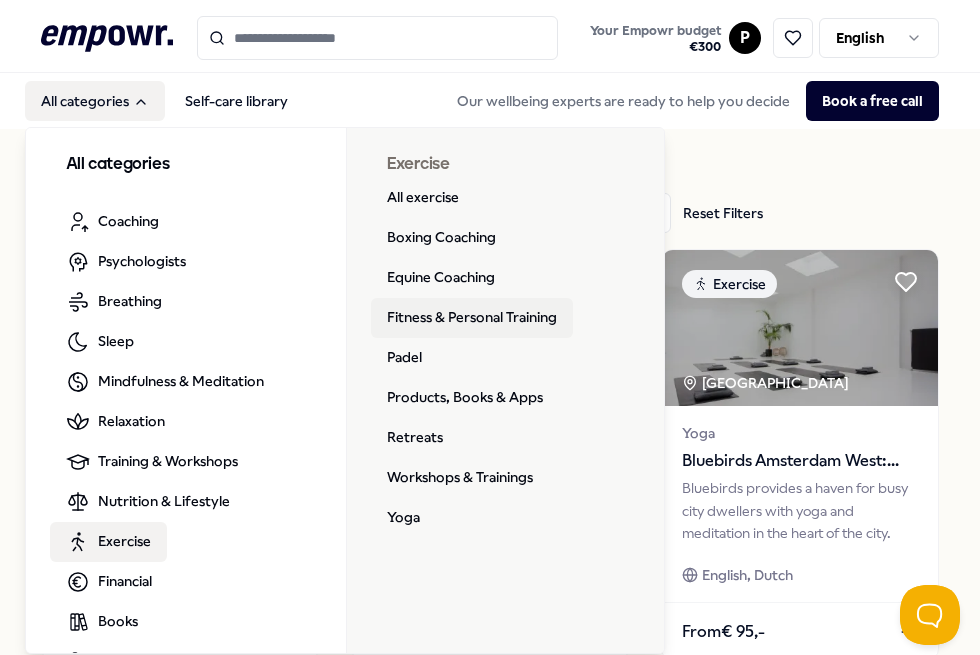 click on "Fitness & Personal Training" at bounding box center (472, 318) 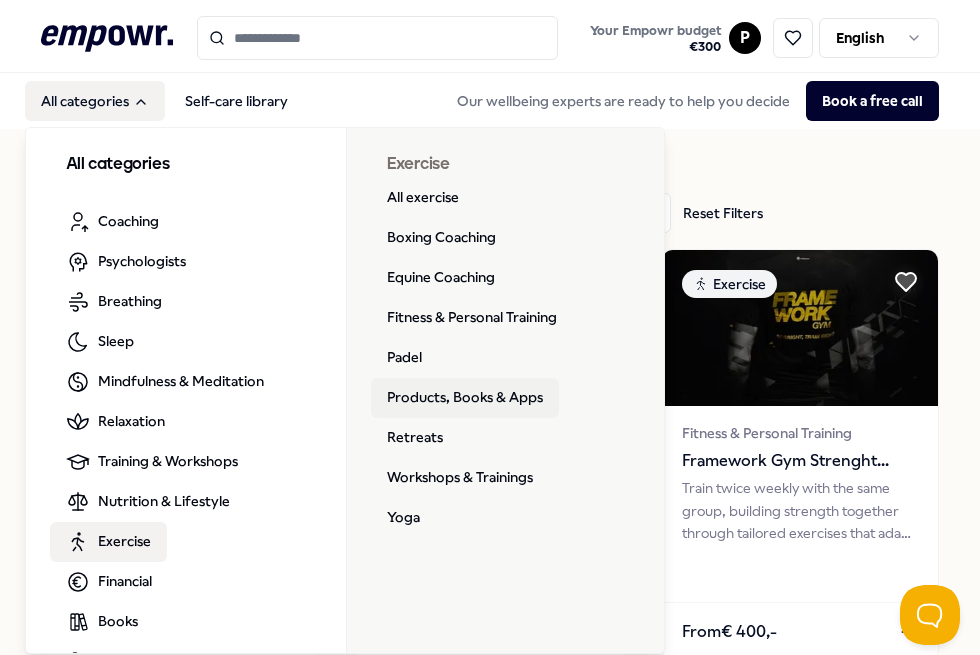 click on "Products, Books & Apps" at bounding box center [465, 398] 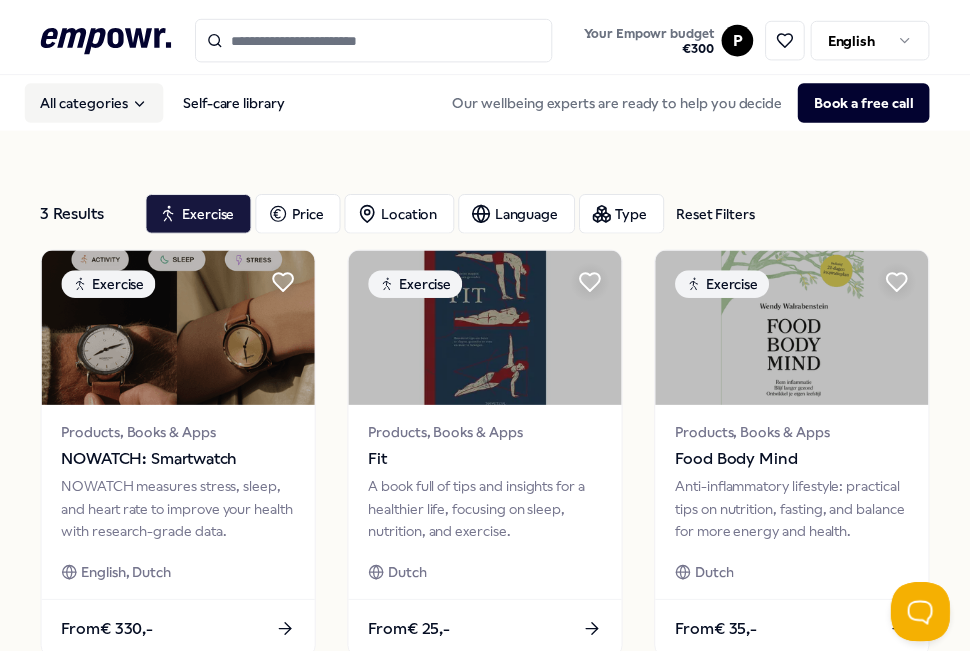 scroll, scrollTop: 229, scrollLeft: 0, axis: vertical 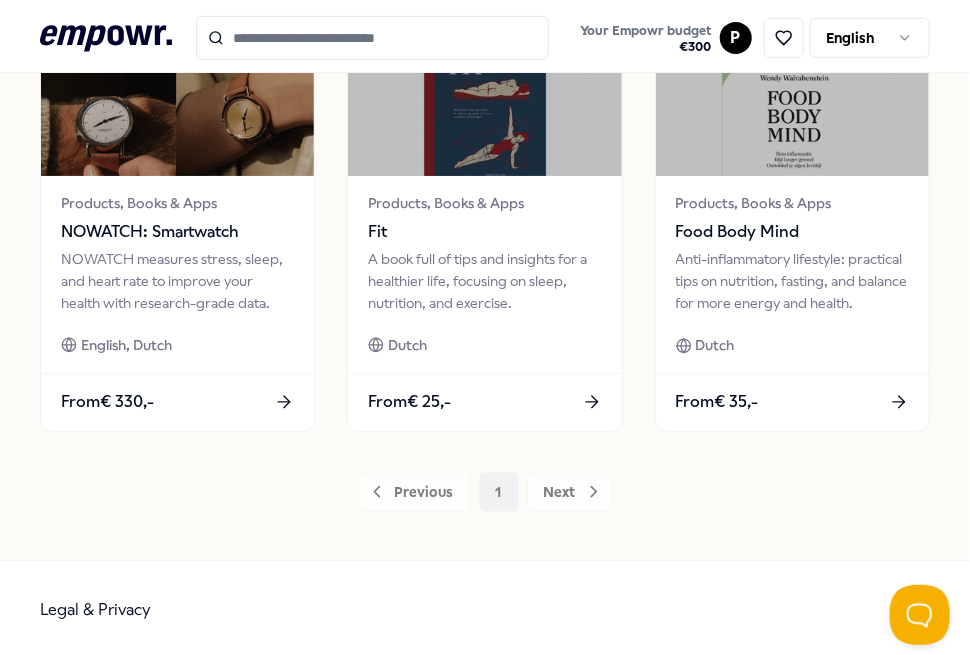 click on "From  € 330,-" at bounding box center (107, 402) 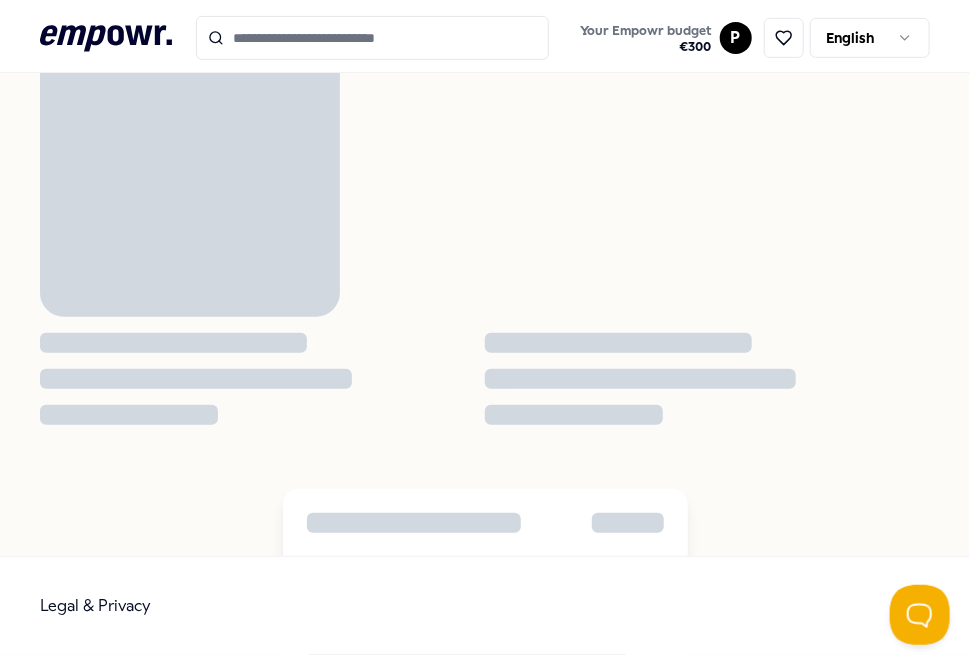 scroll, scrollTop: 128, scrollLeft: 0, axis: vertical 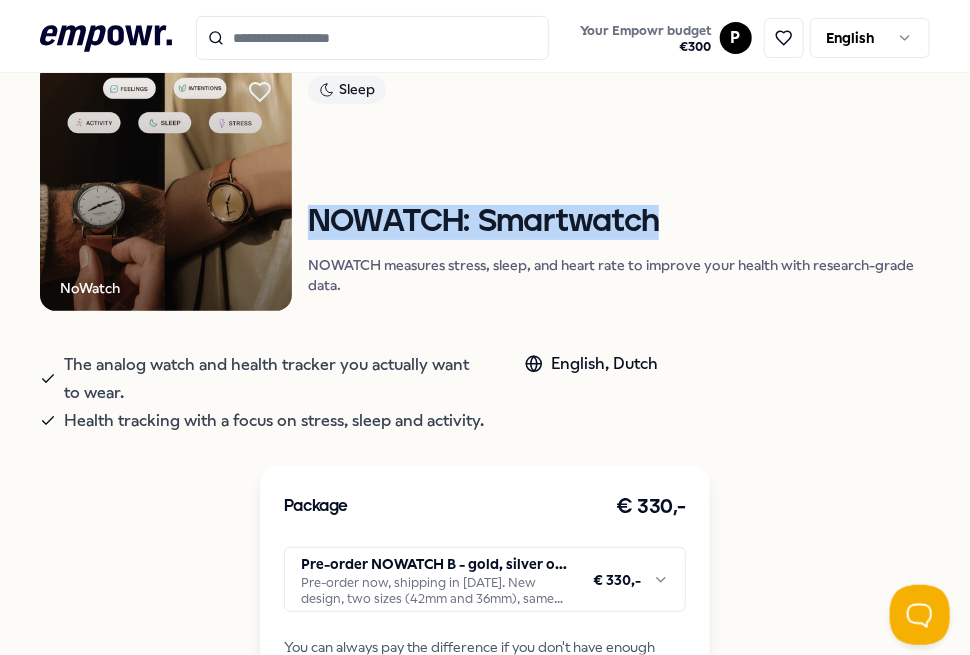 drag, startPoint x: 304, startPoint y: 213, endPoint x: 712, endPoint y: 223, distance: 408.12253 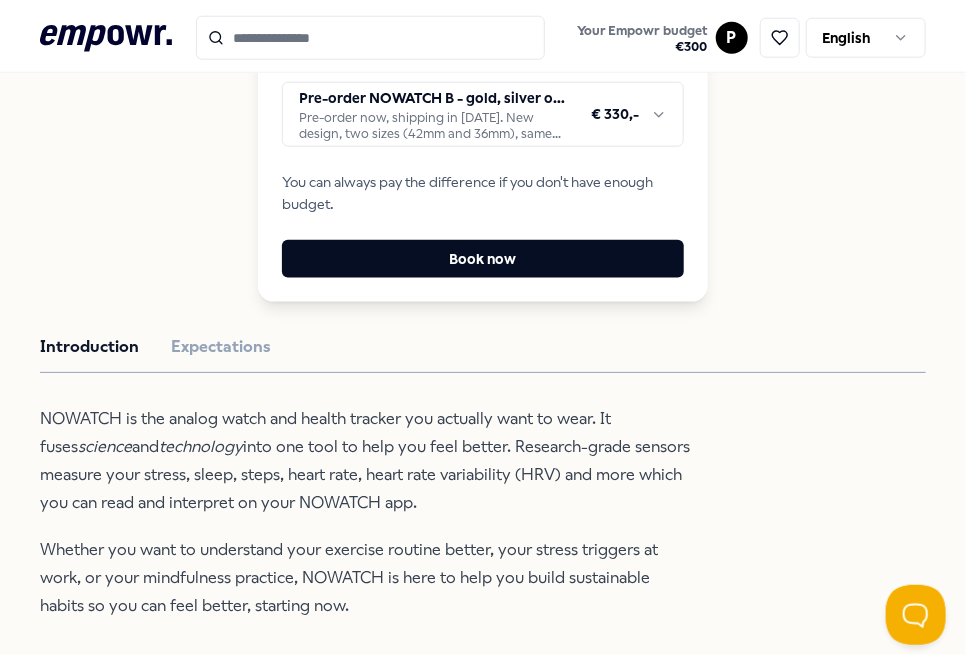 scroll, scrollTop: 509, scrollLeft: 0, axis: vertical 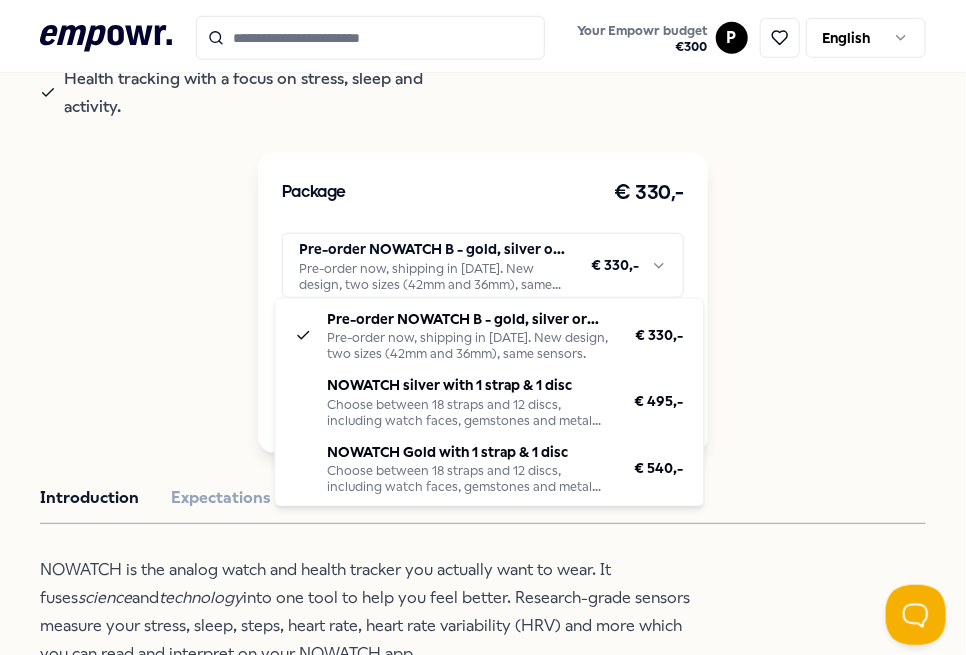 click on ".empowr-logo_svg__cls-1{fill:#03032f} Your Empowr budget € 300 P English All categories   Self-care library Back NoWatch Sleep NOWATCH: Smartwatch NOWATCH measures stress, sleep, and heart rate to improve your health with research-grade data.  The analog watch and health tracker you actually want to wear. Health tracking with a focus on stress, sleep and activity. English, Dutch Package € 330,- Pre-order NOWATCH B - gold, silver or matte black  Pre-order now, shipping in [DATE]. New design, two sizes (42mm and 36mm),
same sensors. € 330,- You can always pay the difference if you don't have enough budget. Book now Introduction Expectations NOWATCH is the analog watch and health tracker you actually want to wear. It fuses  science  and  technology  into one tool to help you feel better. Research-grade sensors measure your stress, sleep, steps, heart rate, heart rate variability (HRV) and more which you can read and interpret on your NOWATCH app.  Recommended Sleep Products, Books & Apps From  Books" at bounding box center (483, 327) 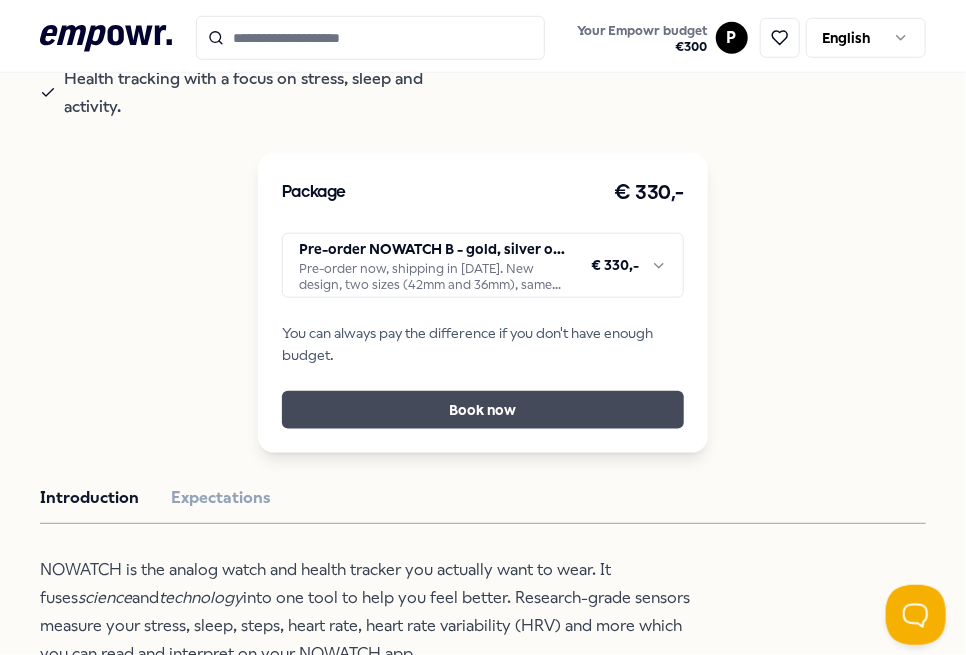 click on "Book now" at bounding box center (483, 410) 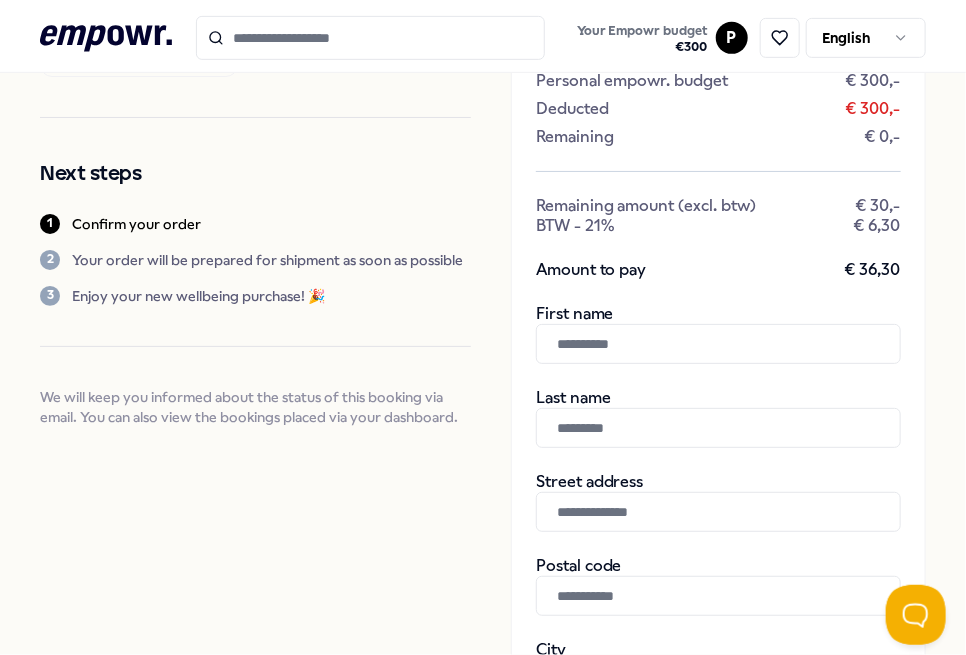 scroll, scrollTop: 292, scrollLeft: 0, axis: vertical 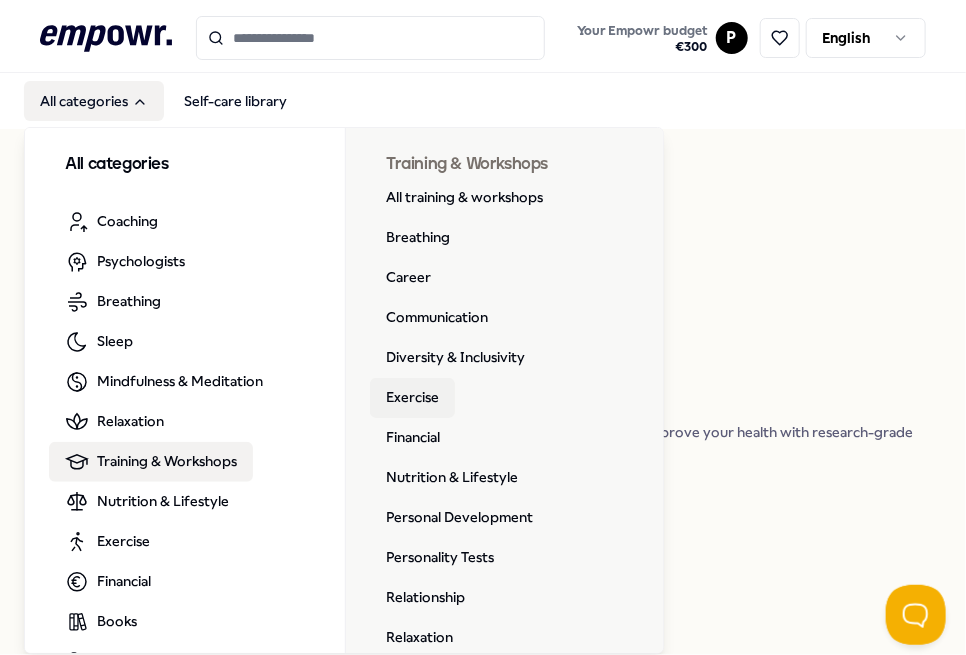 click on "Exercise" at bounding box center (412, 398) 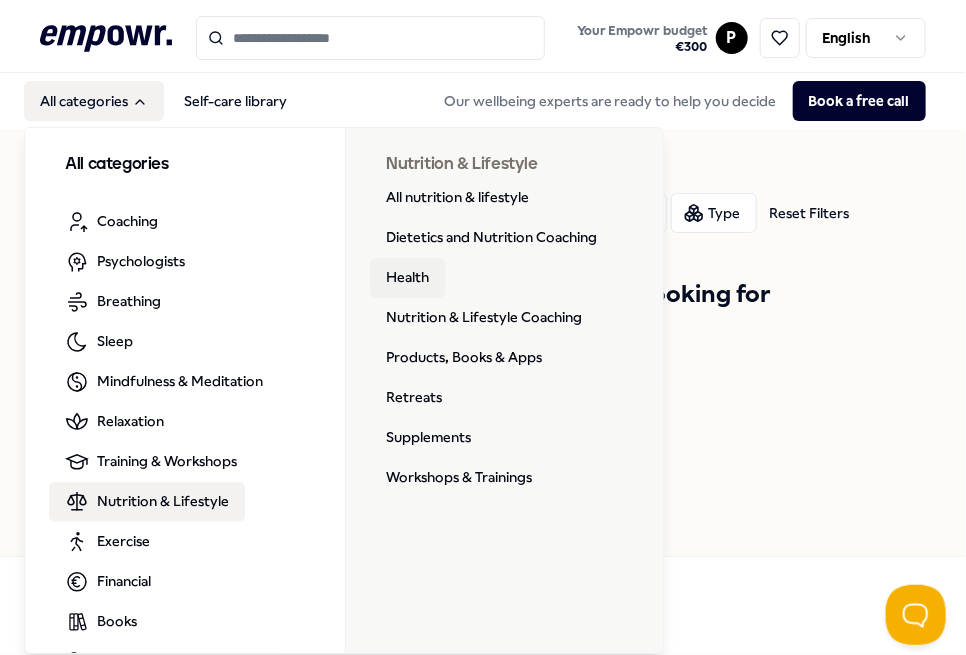click on "Health" at bounding box center (407, 278) 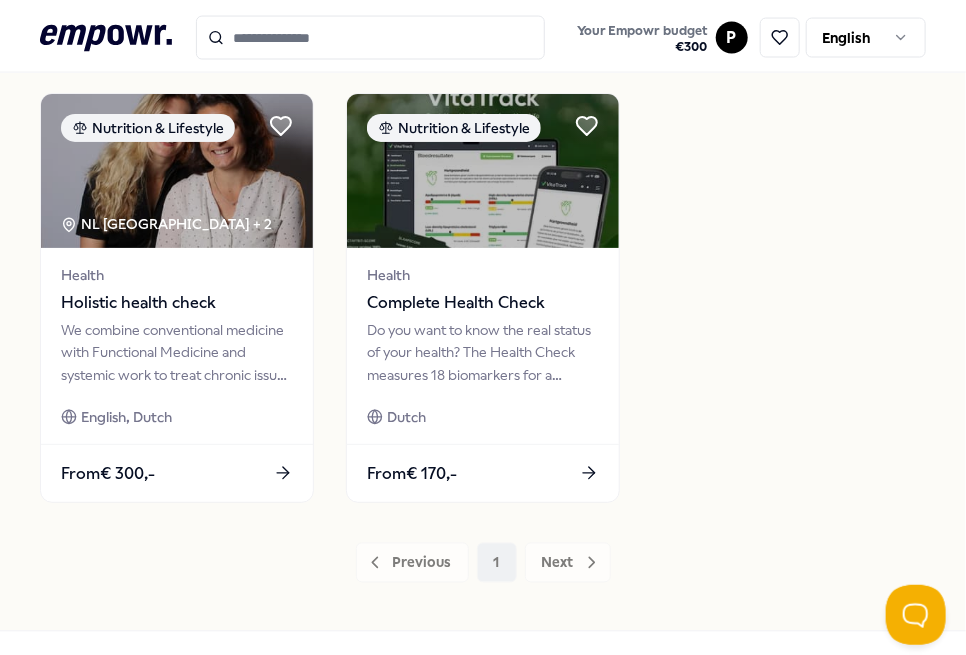 scroll, scrollTop: 1106, scrollLeft: 0, axis: vertical 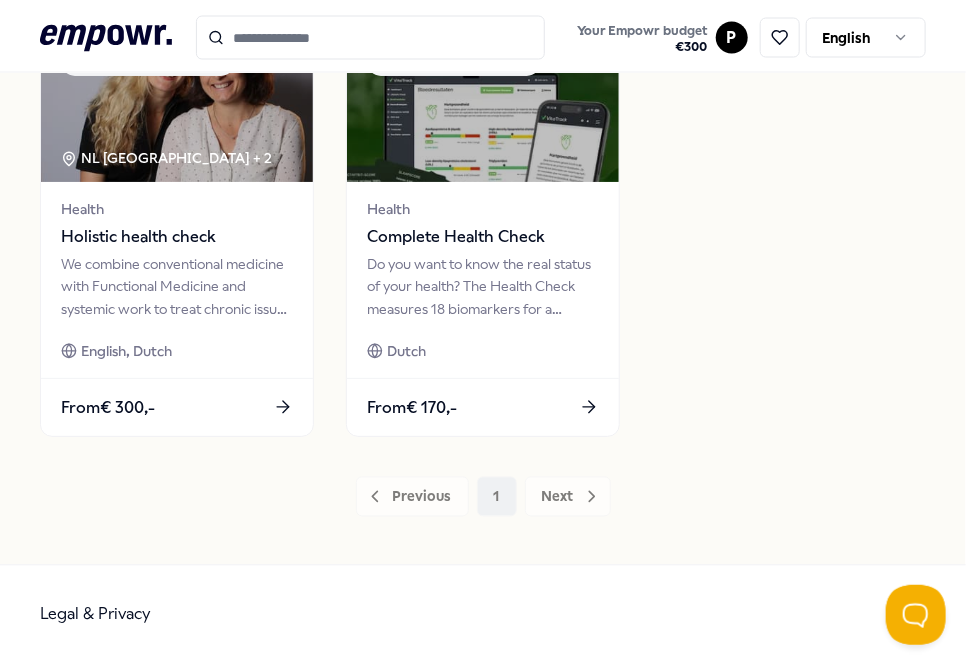 click on "From  € 170,-" at bounding box center (412, 408) 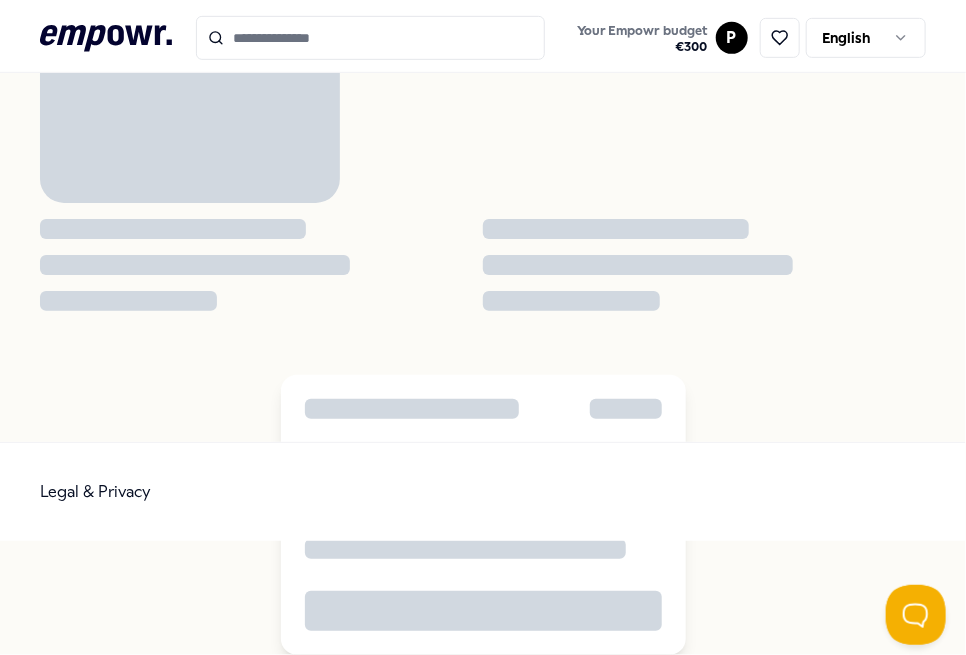 scroll, scrollTop: 128, scrollLeft: 0, axis: vertical 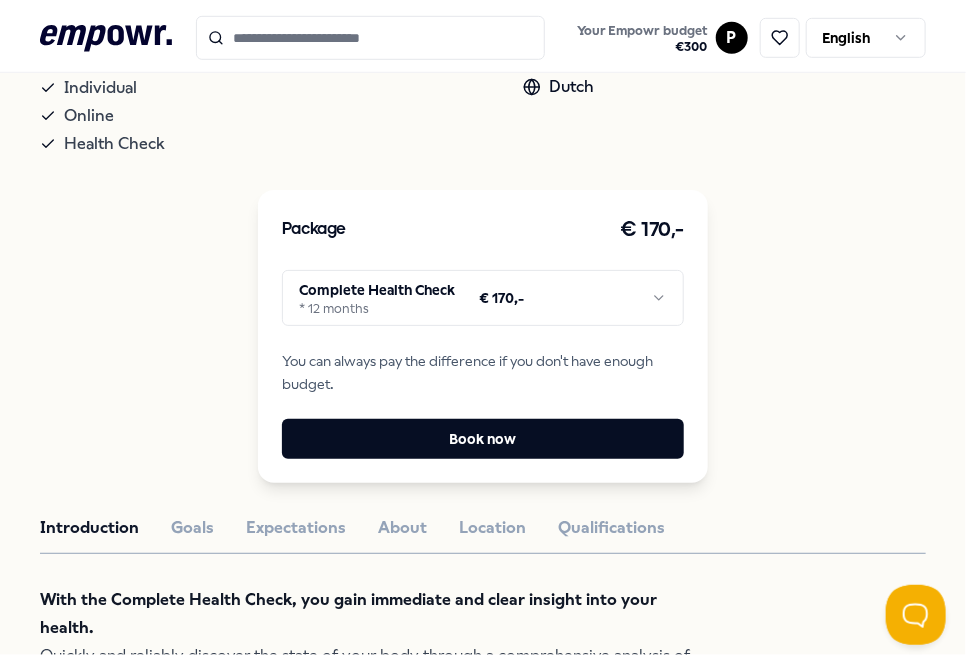 click on ".empowr-logo_svg__cls-1{fill:#03032f} Your Empowr budget € 300 P English All categories   Self-care library Back VitaTrack Nutrition & Lifestyle Complete Health Check Do you want to know the real status of your health? The Health Check measures 18 biomarkers for a comprehensive insight. Individual Online Health Check Dutch Package € 170,- Complete Health Check * 12 months € 170,- You can always pay the difference if you don't have enough budget. Book now Introduction Goals Expectations About Location Qualifications With the Complete Health Check, you gain immediate and clear insight into your health. Quickly and reliably discover the state of your body through a comprehensive analysis of essential biomarkers. Thanks to advanced technology and clear interpretations, you can proactively work on your well-being. Gain access to valuable insights, personalized recommendations, and practical tips to optimize your health right away. Invest in your health [DATE] for a more vital [DATE] with VitaTrack. Sleep" at bounding box center (483, 327) 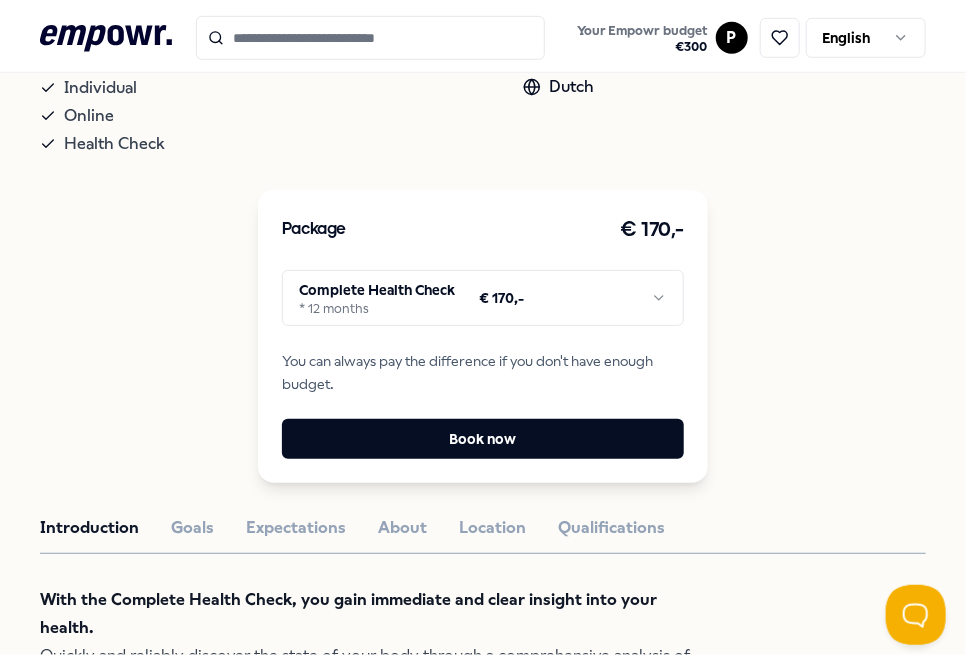click on ".empowr-logo_svg__cls-1{fill:#03032f} Your Empowr budget € 300 P English All categories   Self-care library Back VitaTrack Nutrition & Lifestyle Complete Health Check Do you want to know the real status of your health? The Health Check measures 18 biomarkers for a comprehensive insight. Individual Online Health Check Dutch Package € 170,- Complete Health Check * 12 months € 170,- You can always pay the difference if you don't have enough budget. Book now Introduction Goals Expectations About Location Qualifications With the Complete Health Check, you gain immediate and clear insight into your health. Quickly and reliably discover the state of your body through a comprehensive analysis of essential biomarkers. Thanks to advanced technology and clear interpretations, you can proactively work on your well-being. Gain access to valuable insights, personalized recommendations, and practical tips to optimize your health right away. Invest in your health [DATE] for a more vital [DATE] with VitaTrack. Sleep" at bounding box center (483, 327) 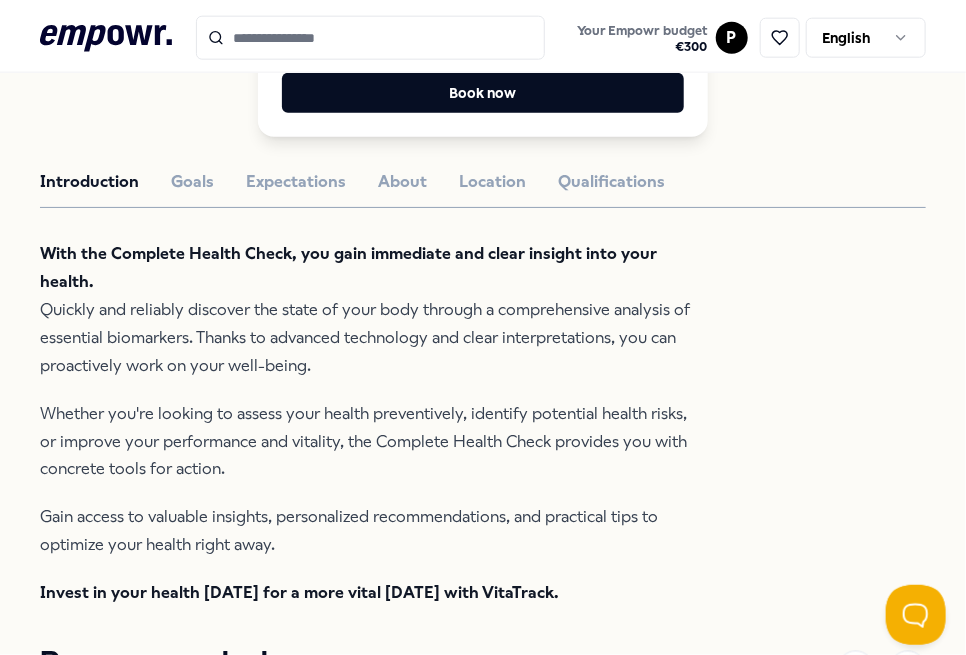 scroll, scrollTop: 777, scrollLeft: 0, axis: vertical 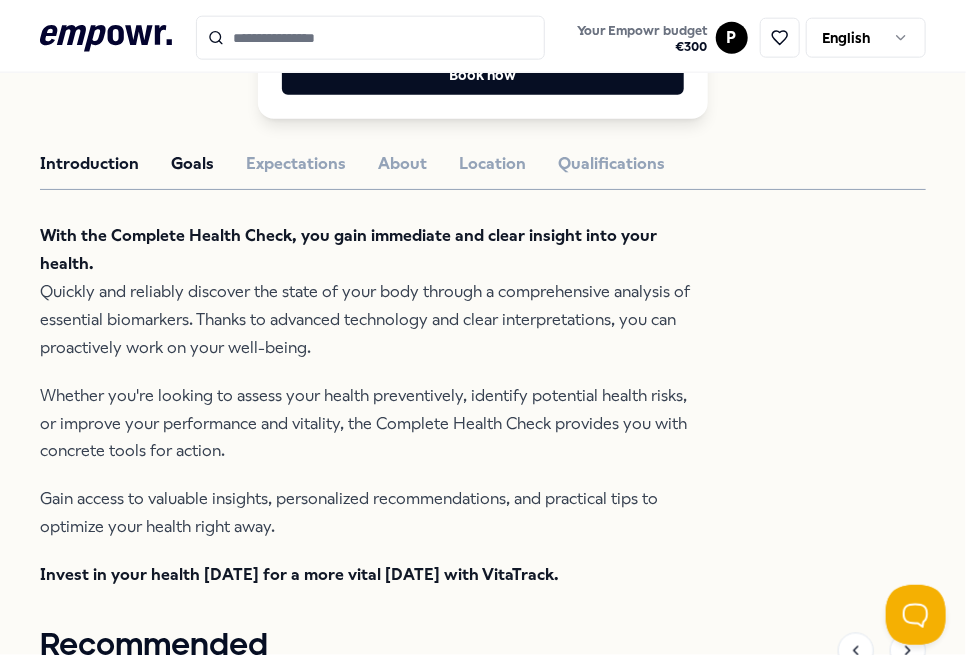 click on "Goals" at bounding box center [192, 164] 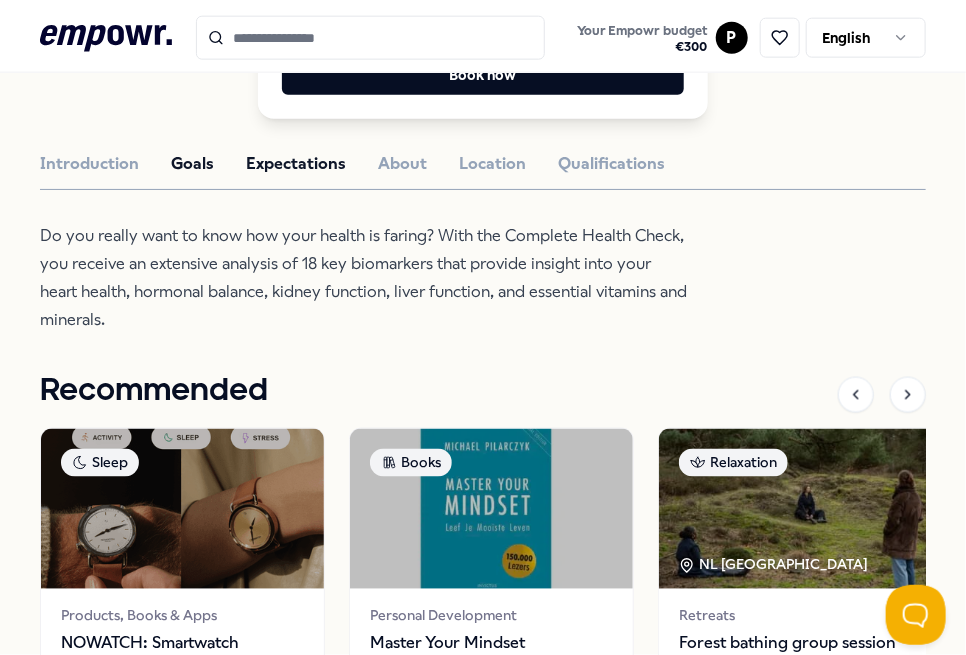 click on "Expectations" at bounding box center (296, 164) 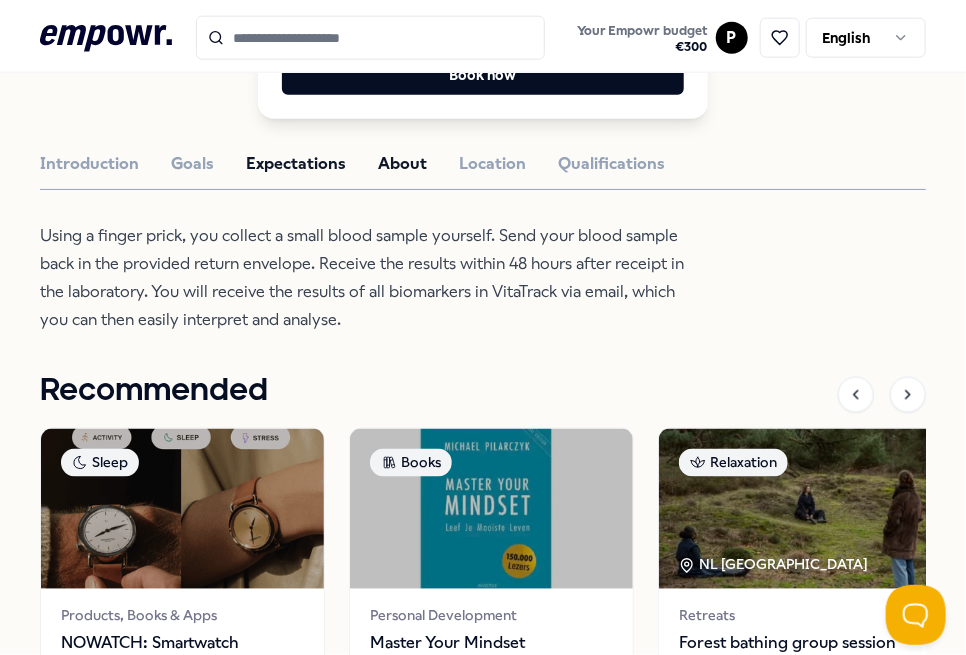click on "About" at bounding box center (402, 164) 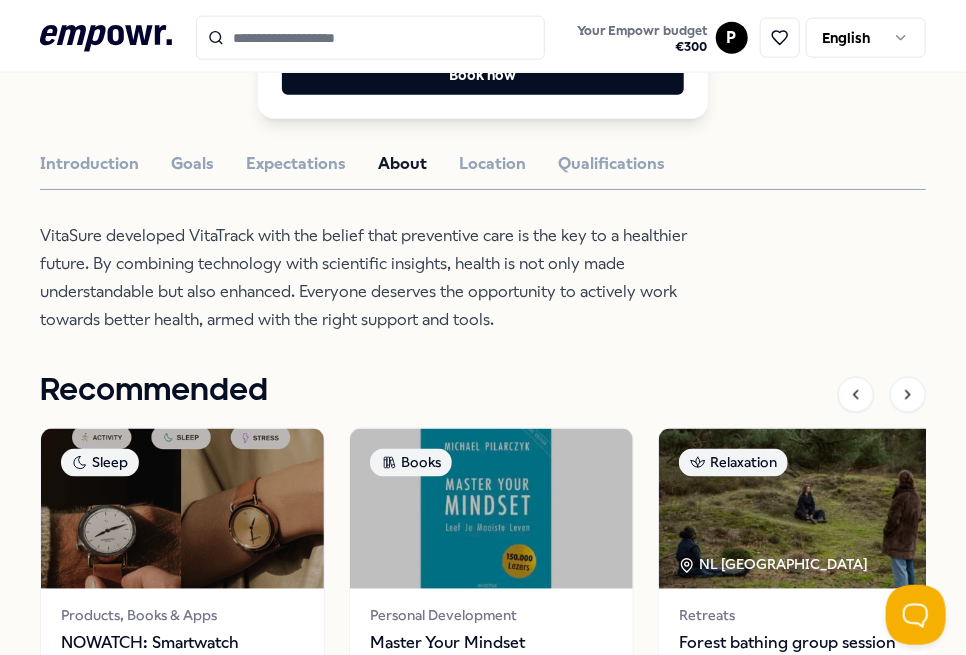 click on "VitaTrack Nutrition & Lifestyle Complete Health Check Do you want to know the real status of your health? The Health Check measures 18 biomarkers for a comprehensive insight. Individual Online Health Check Dutch Package € 170,- Complete Health Check * 12 months € 170,- You can always pay the difference if you don't have enough budget. Book now Introduction Goals Expectations About Location Qualifications VitaSure developed VitaTrack with the belief that preventive care is the key to a healthier future. By combining technology with scientific insights, health is not only made understandable but also enhanced. Everyone deserves the opportunity to actively work towards better health, armed with the right support and tools. Recommended Sleep Products, Books & Apps NOWATCH: Smartwatch NOWATCH measures stress, sleep, and heart rate to improve your health with
research-grade data. English, Dutch From  € 330,- Books Personal Development Master Your Mindset Dutch From  € 30,- Relaxation NL [GEOGRAPHIC_DATA]" at bounding box center [483, 158] 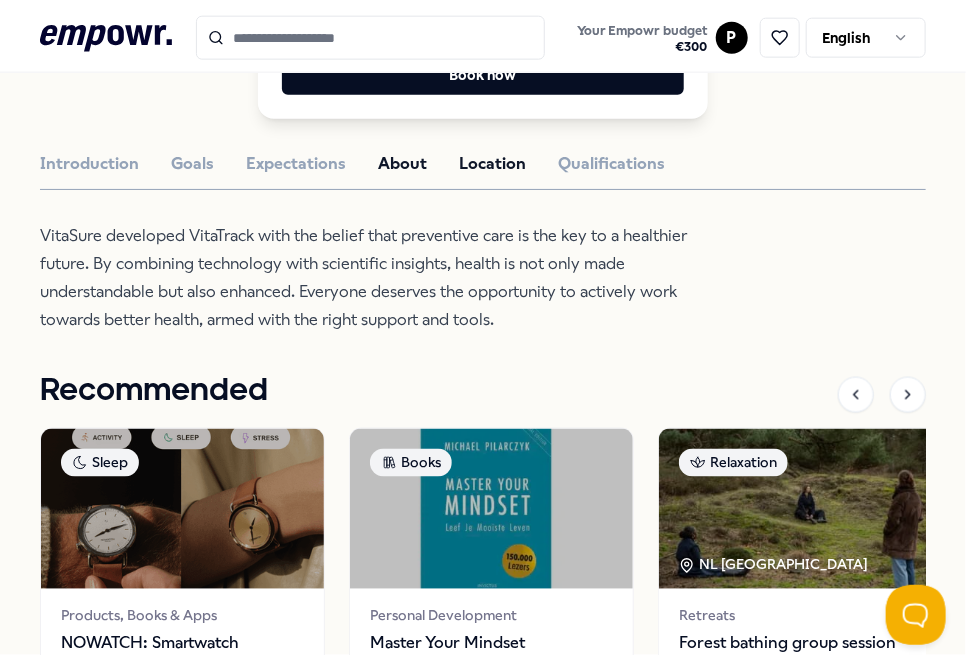 click on "Location" at bounding box center (492, 164) 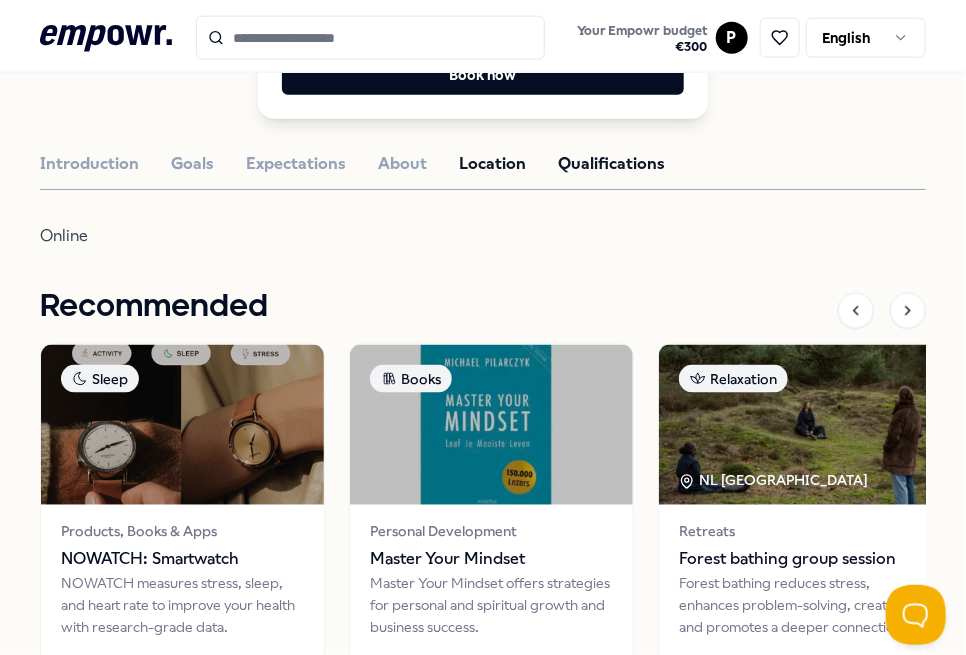 click on "Qualifications" at bounding box center [611, 164] 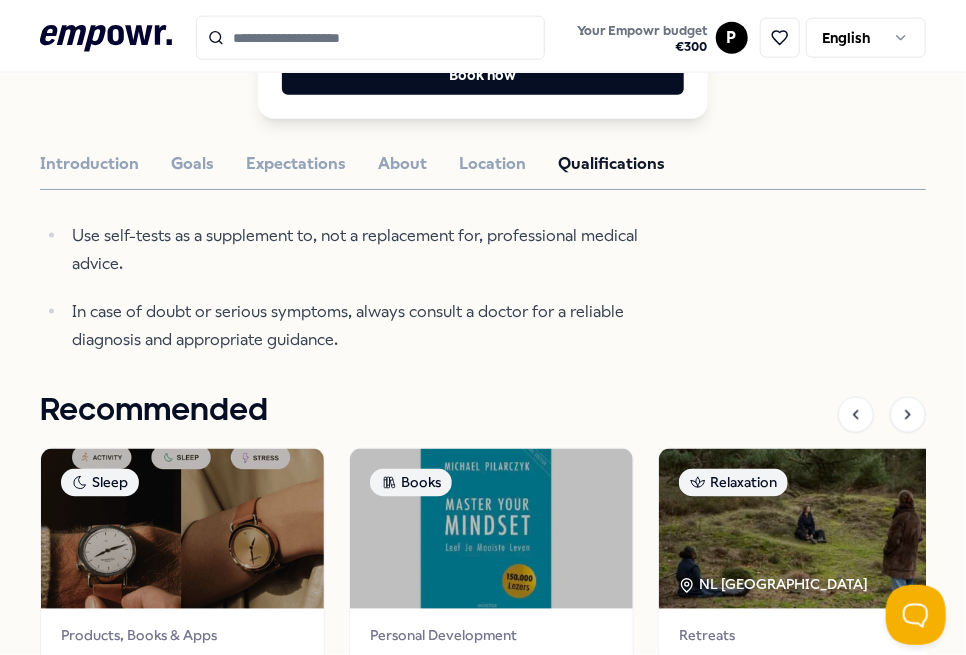 click on "Introduction Goals Expectations About Location Qualifications" at bounding box center (483, 164) 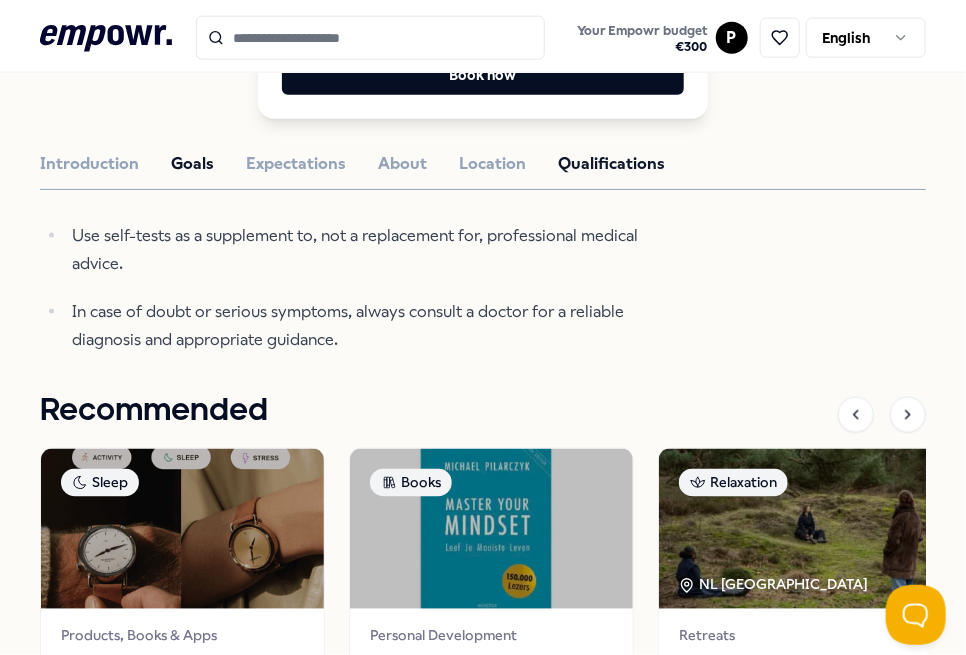 click on "Goals" at bounding box center [192, 164] 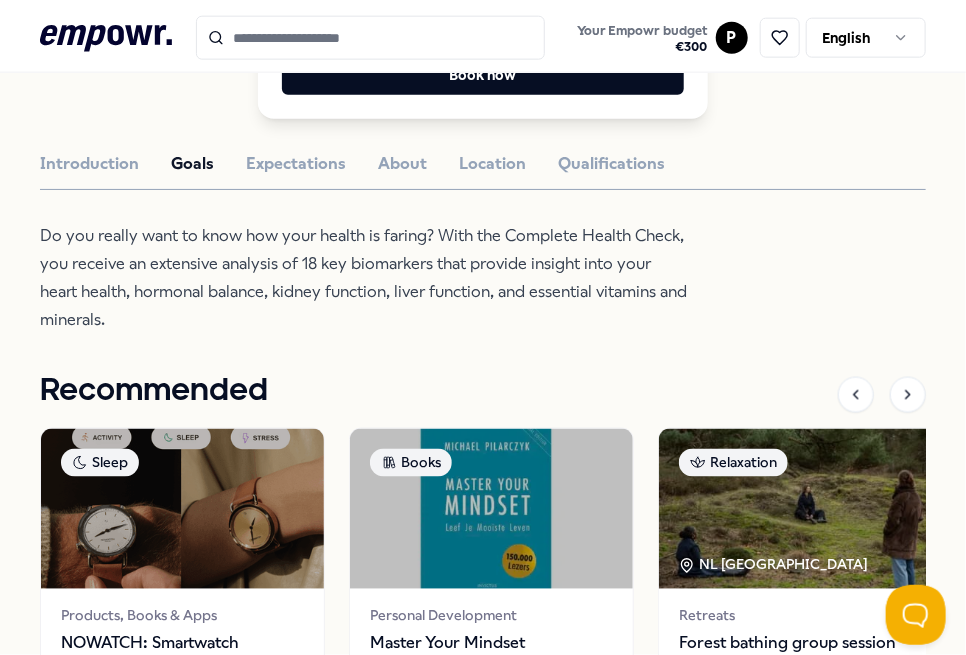 click on "VitaTrack Nutrition & Lifestyle Complete Health Check Do you want to know the real status of your health? The Health Check measures 18 biomarkers for a comprehensive insight. Individual Online Health Check Dutch Package € 170,- Complete Health Check * 12 months € 170,- You can always pay the difference if you don't have enough budget. Book now Introduction Goals Expectations About Location Qualifications Do you really want to know how your health is faring? With the Complete Health Check, you receive an extensive analysis of 18 key biomarkers that provide insight into your heart health, hormonal balance, kidney function, liver function, and essential vitamins and minerals. Recommended Sleep Products, Books & Apps NOWATCH: Smartwatch NOWATCH measures stress, sleep, and heart rate to improve your health with
research-grade data. English, Dutch From  € 330,- Books Personal Development Master Your Mindset Master Your Mindset offers strategies for personal and spiritual growth and
business success. [DEMOGRAPHIC_DATA]" at bounding box center [483, 158] 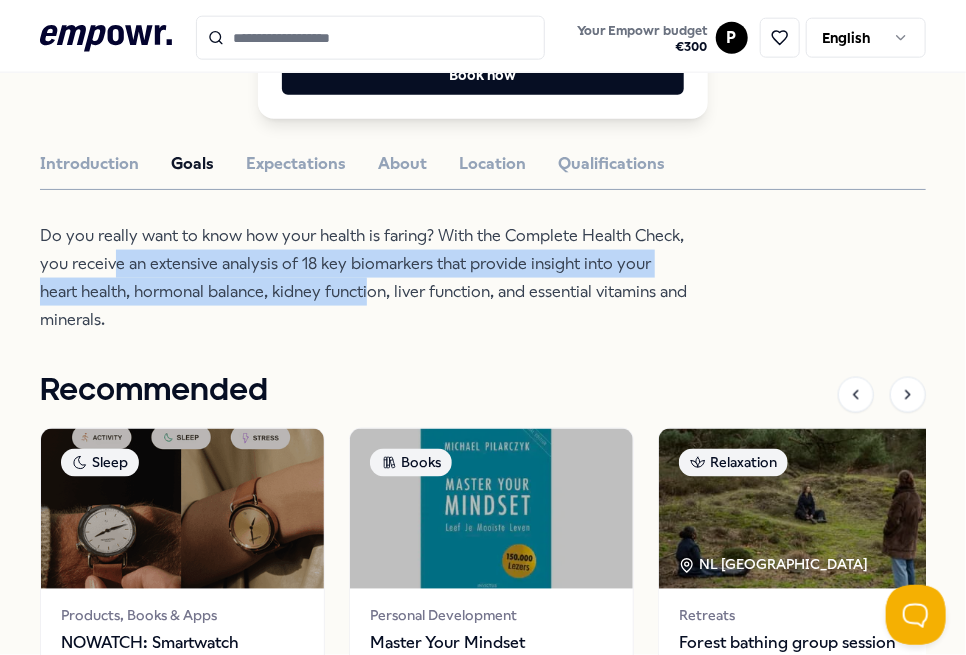 drag, startPoint x: 113, startPoint y: 261, endPoint x: 324, endPoint y: 279, distance: 211.76639 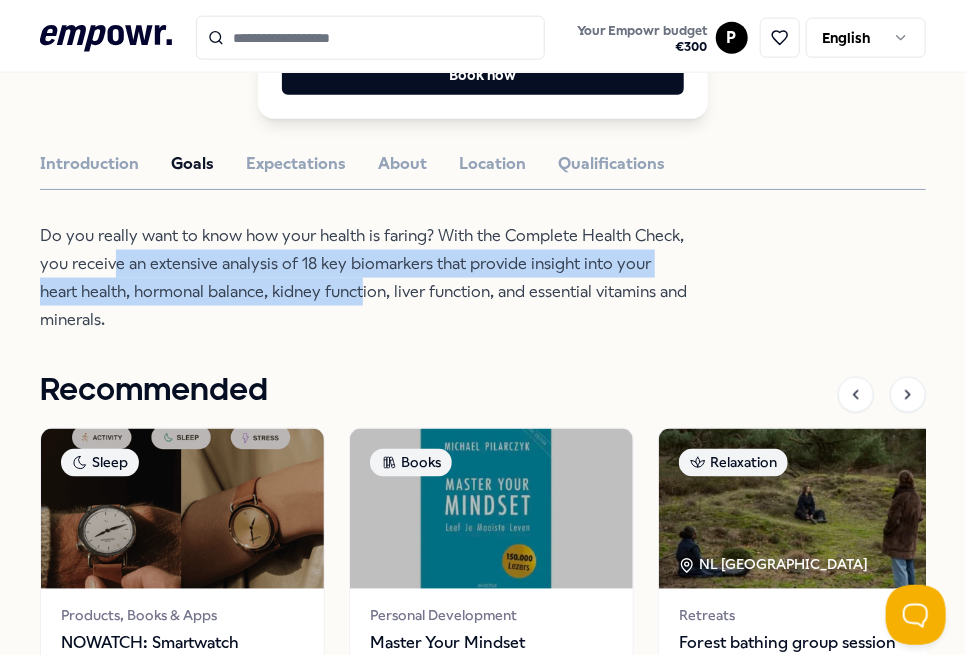 click on "Do you really want to know how your health is faring? With the Complete Health Check, you receive an extensive analysis of 18 key biomarkers that provide insight into your heart health, hormonal balance, kidney function, liver function, and essential vitamins and minerals." at bounding box center (365, 278) 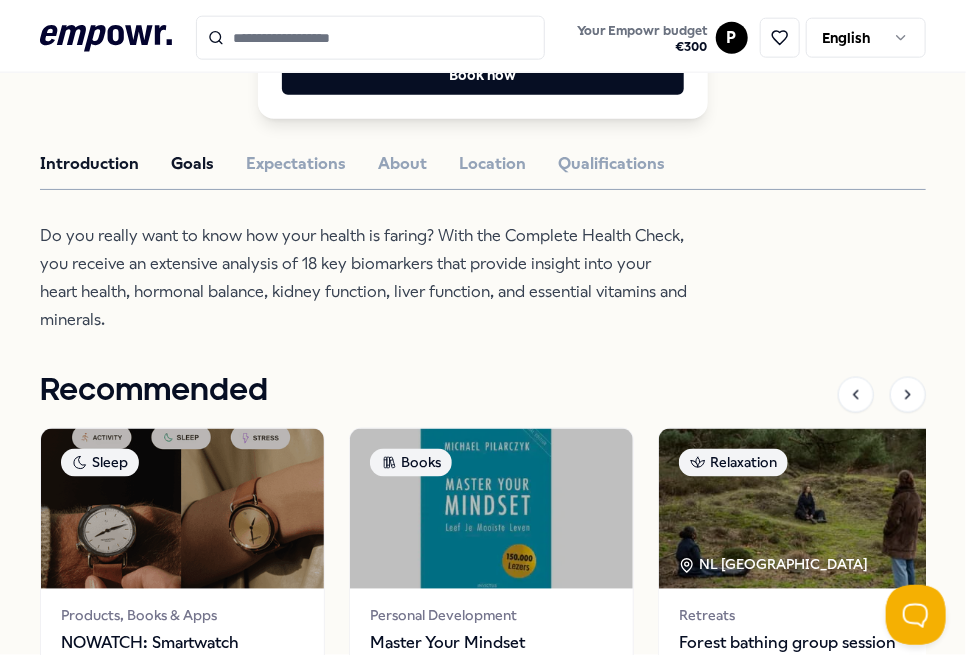 click on "Introduction" at bounding box center [89, 164] 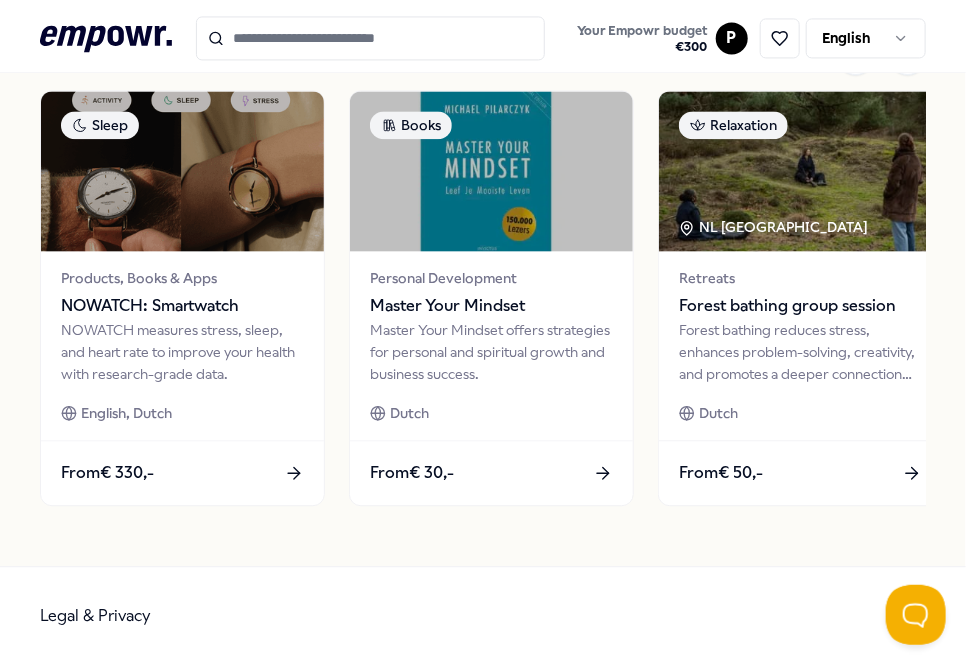 scroll, scrollTop: 777, scrollLeft: 0, axis: vertical 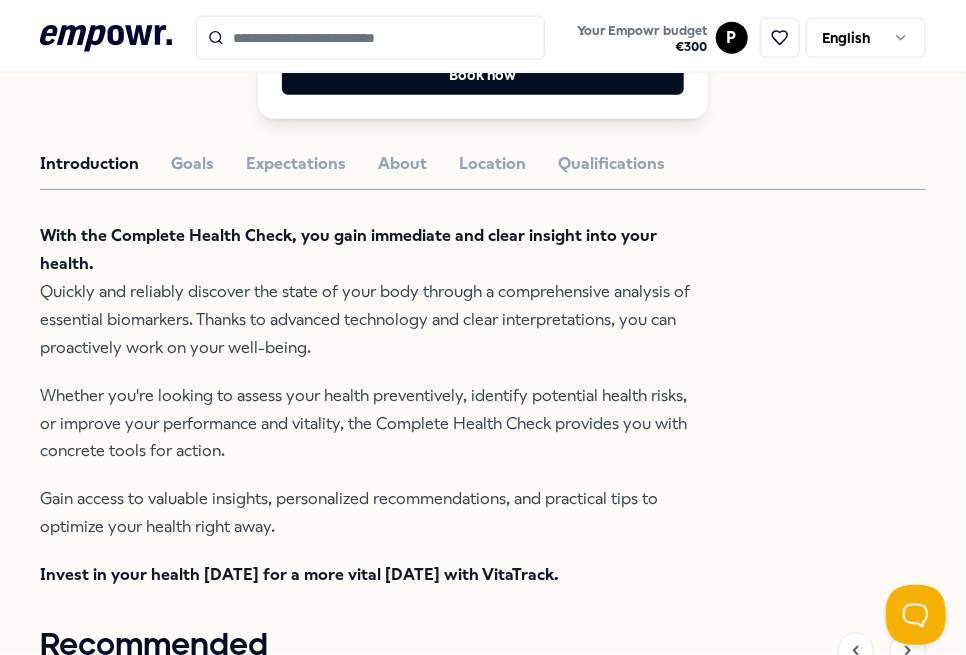 click 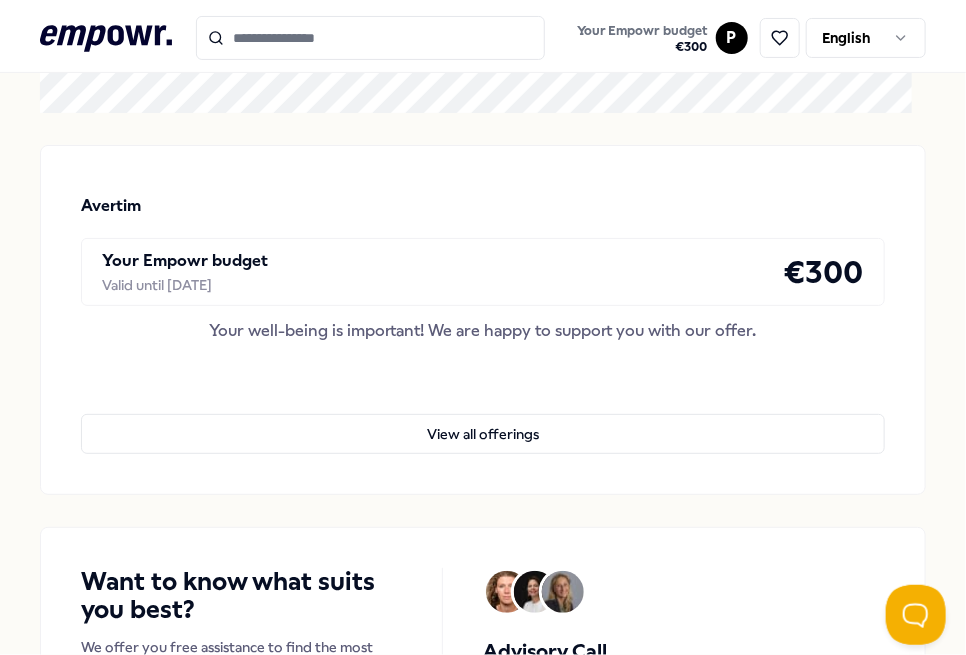 scroll, scrollTop: 0, scrollLeft: 0, axis: both 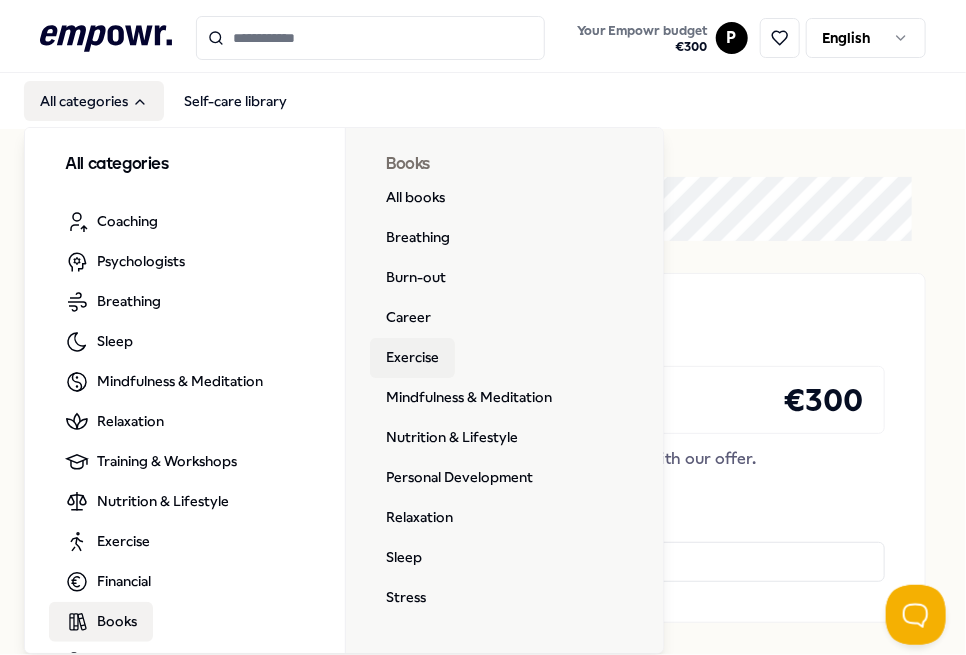 click on "Exercise" at bounding box center (412, 358) 